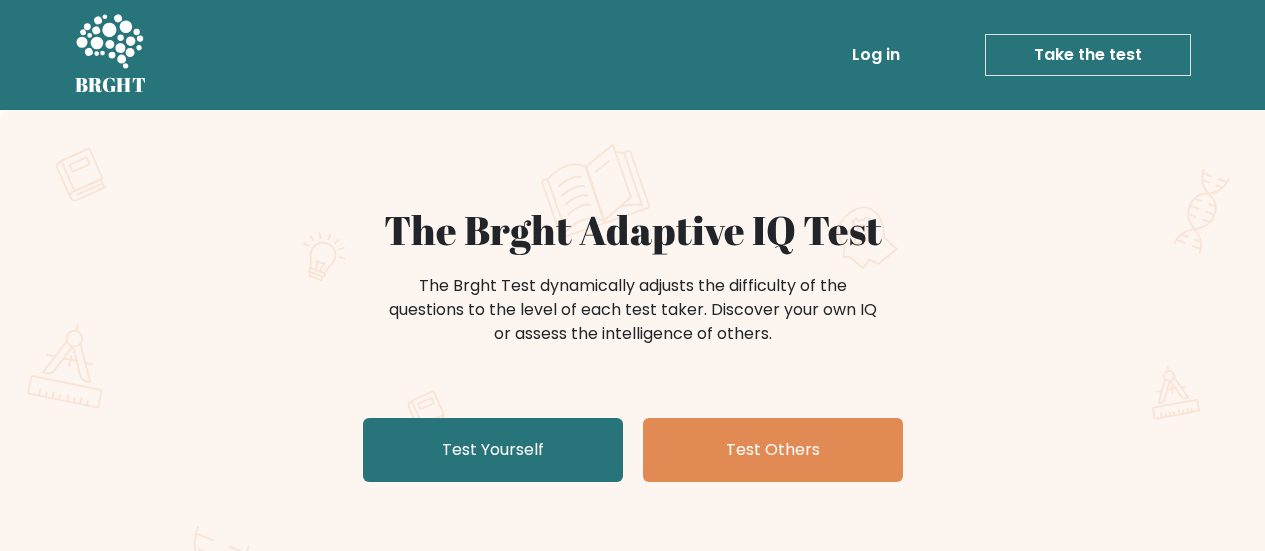 scroll, scrollTop: 0, scrollLeft: 0, axis: both 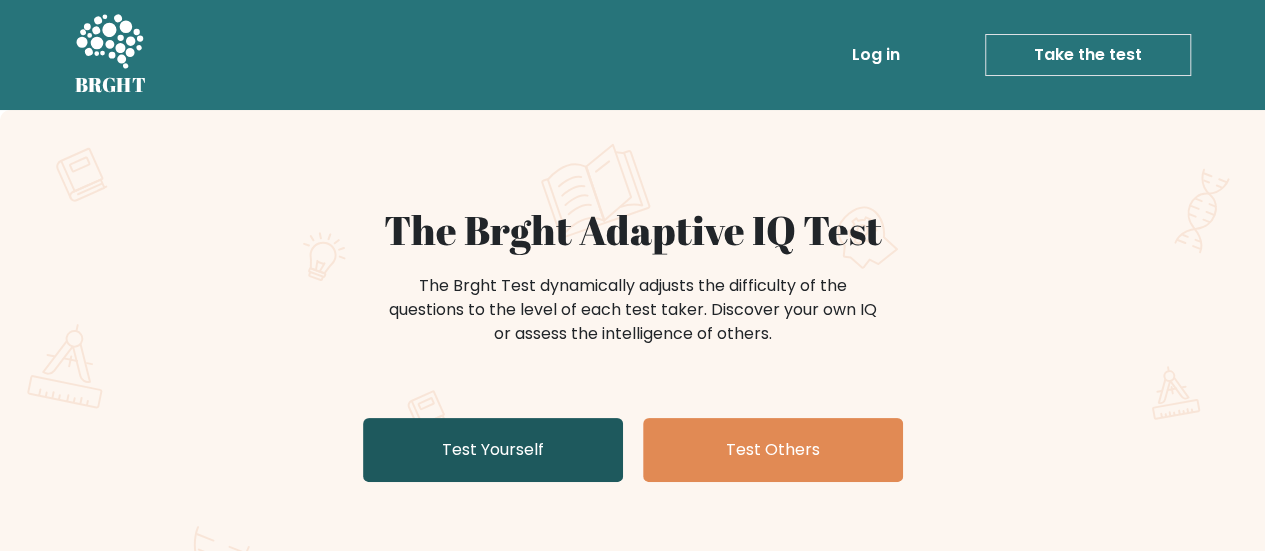 click on "Test Yourself" at bounding box center [493, 450] 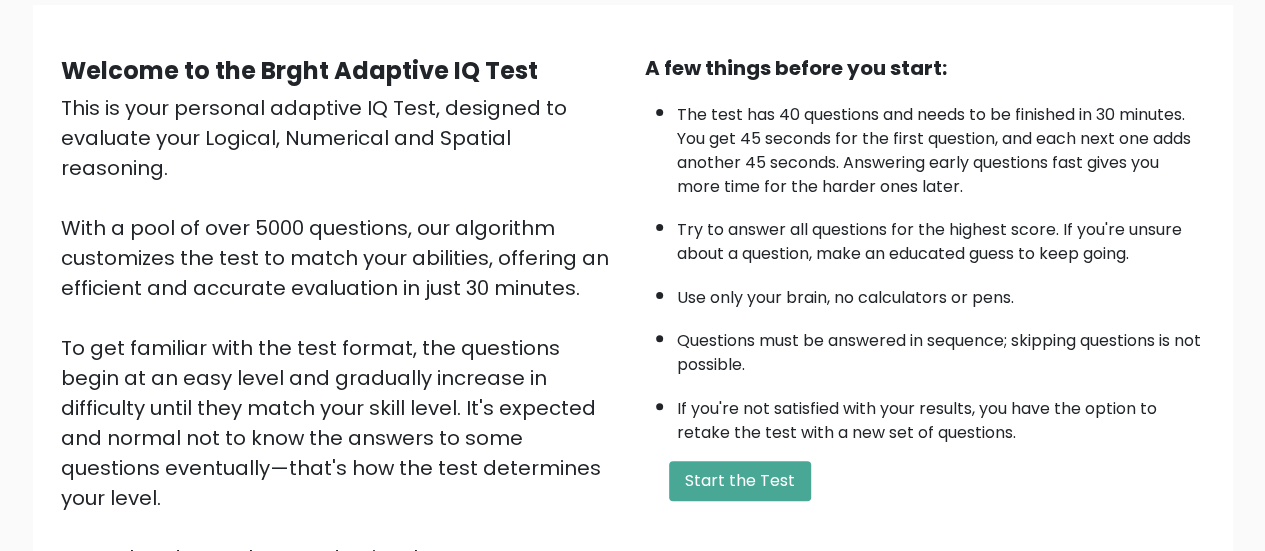 scroll, scrollTop: 156, scrollLeft: 0, axis: vertical 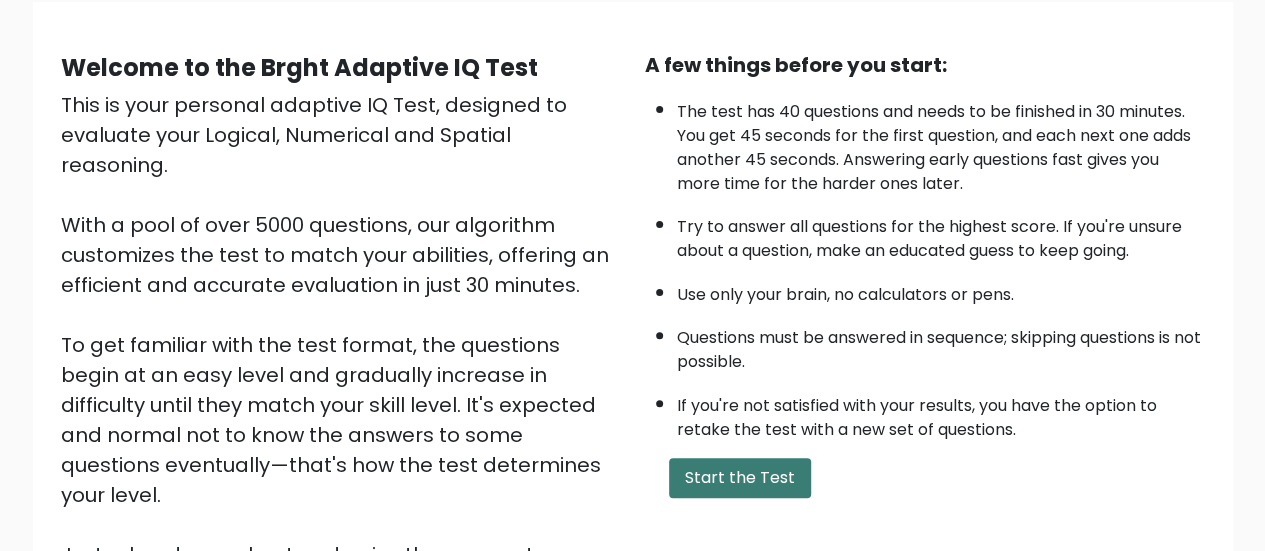 click on "Start the Test" at bounding box center [740, 478] 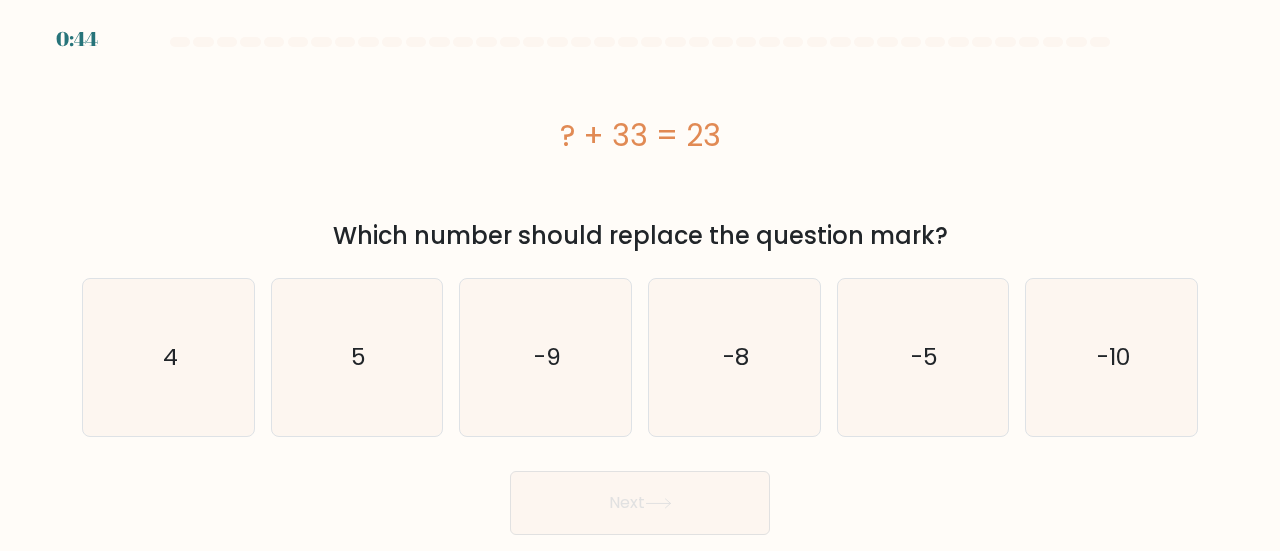 scroll, scrollTop: 0, scrollLeft: 0, axis: both 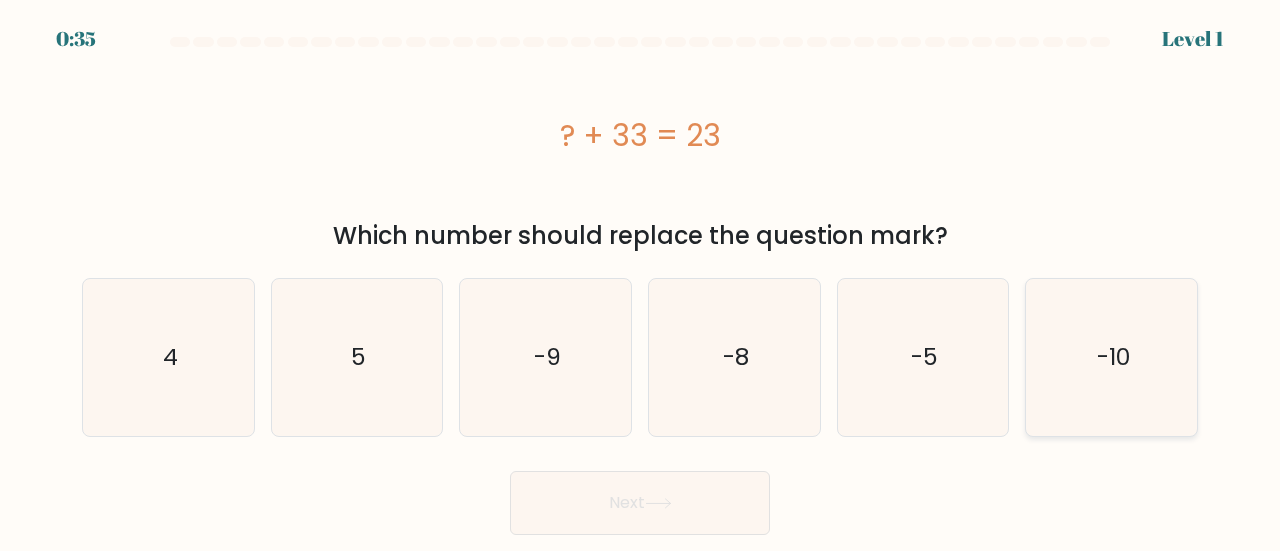 click on "-10" 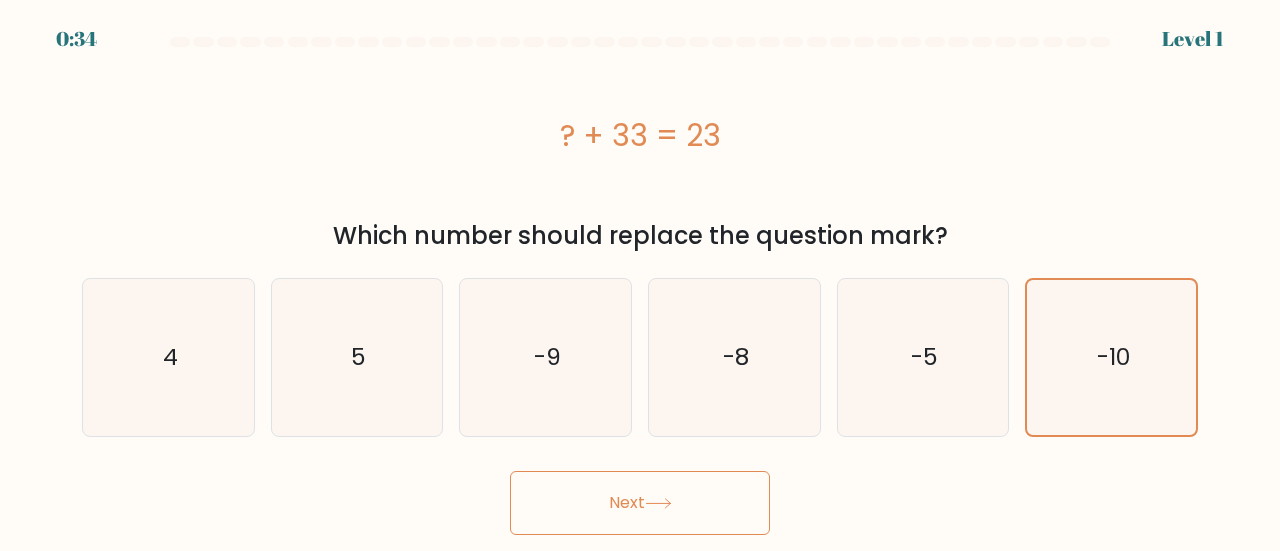 click 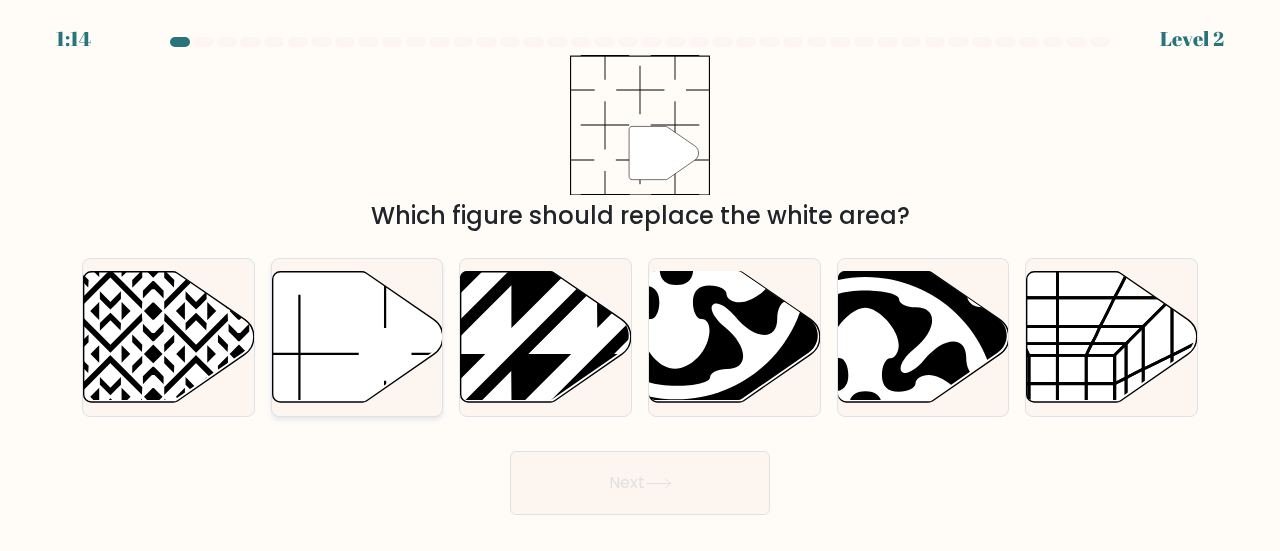 click 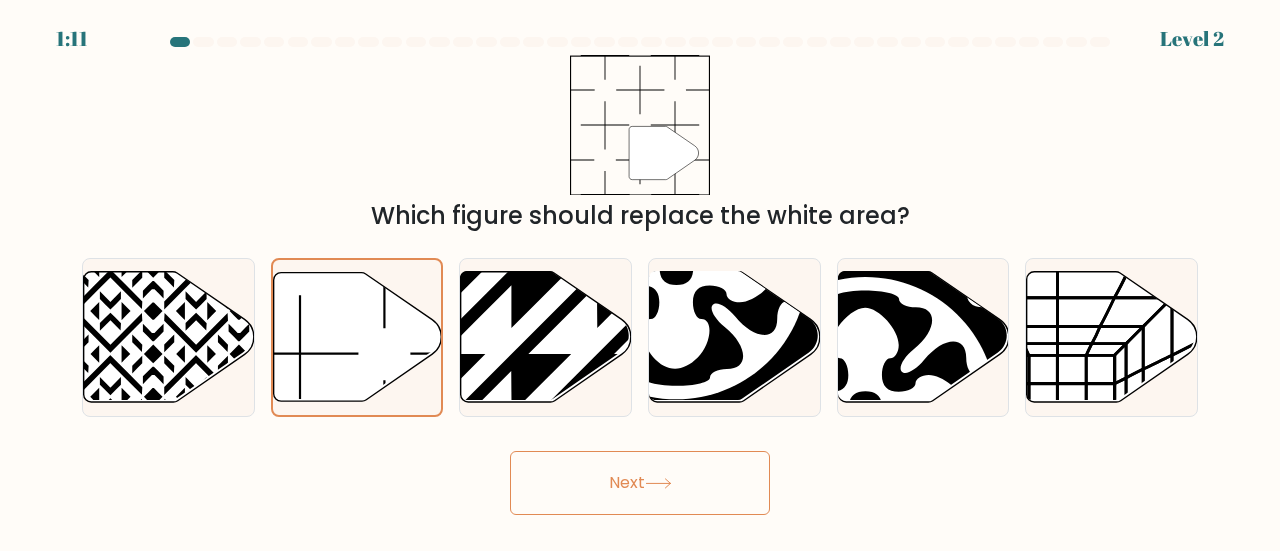 click on "Next" at bounding box center [640, 483] 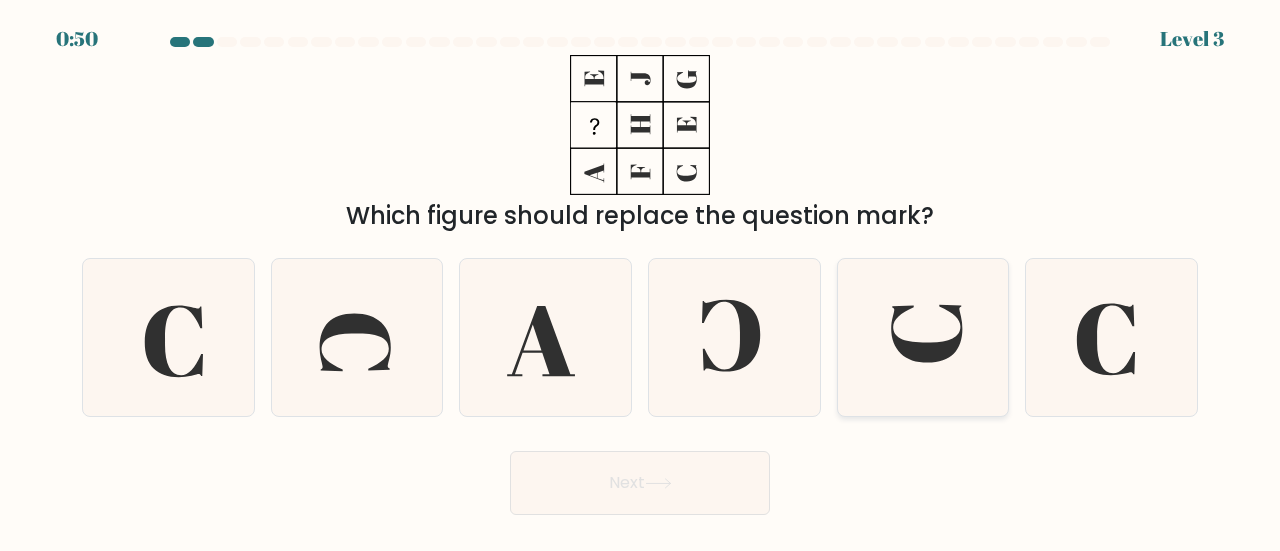 click 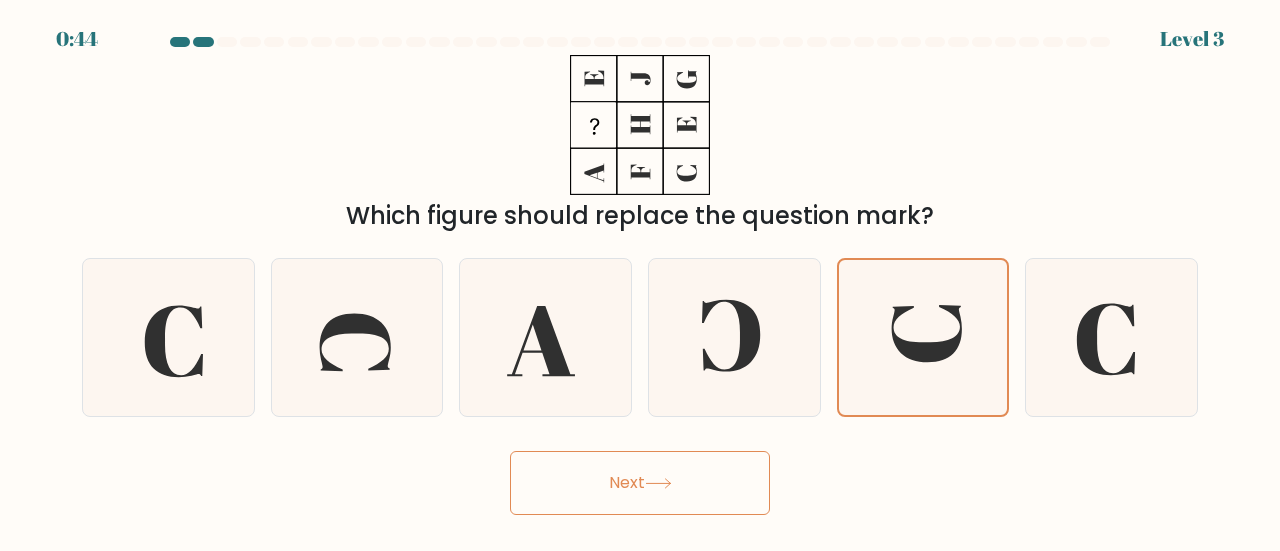 click 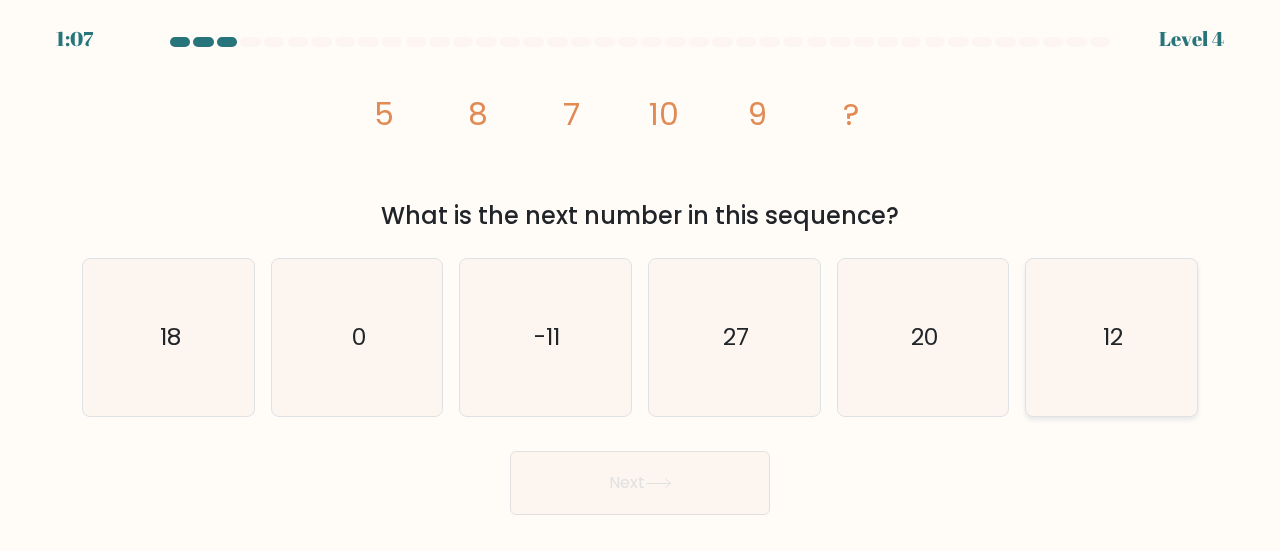 click on "12" 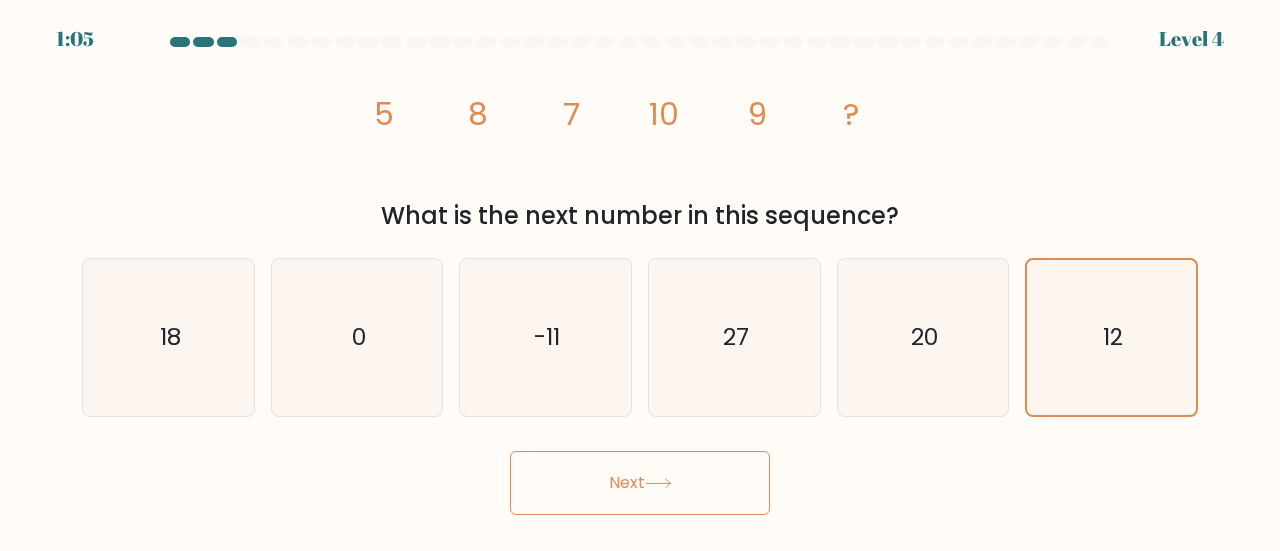 click on "Next" at bounding box center [640, 483] 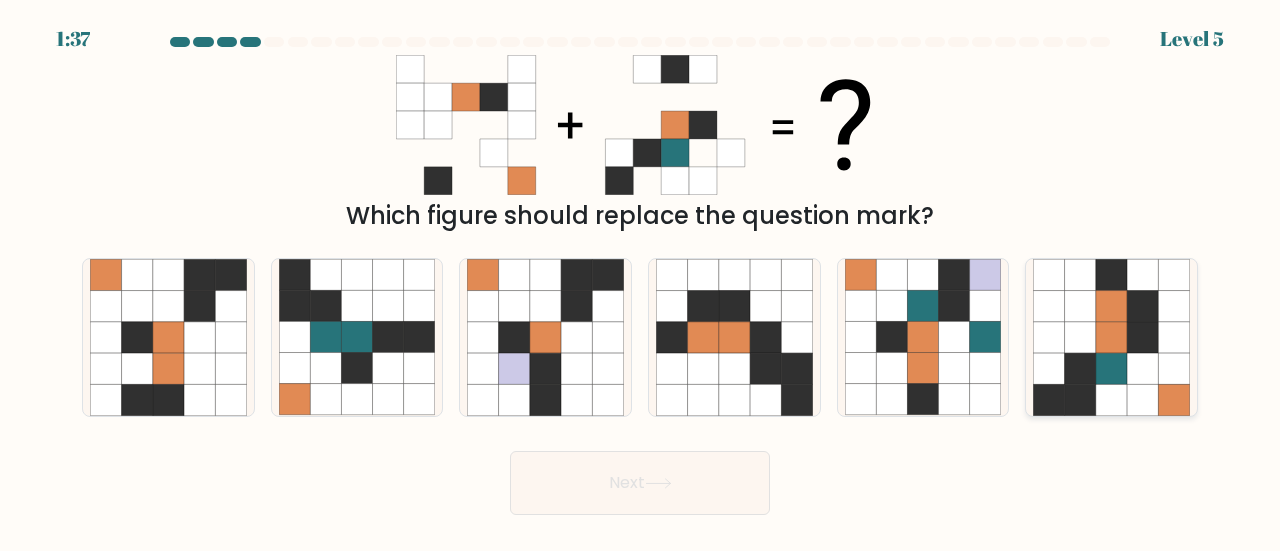 click 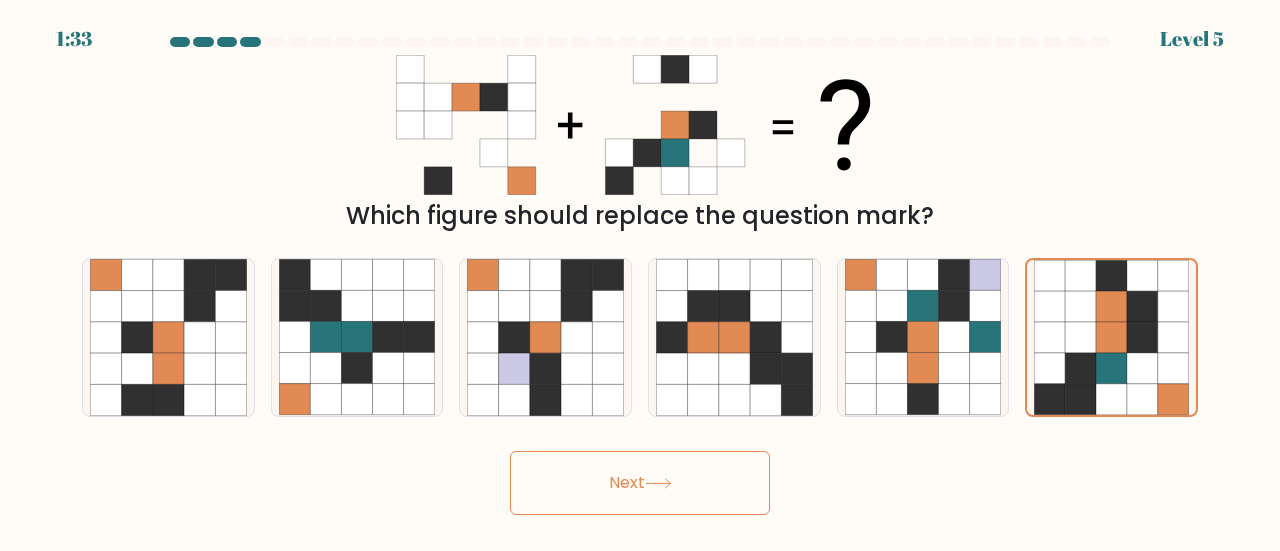 click on "Next" at bounding box center [640, 483] 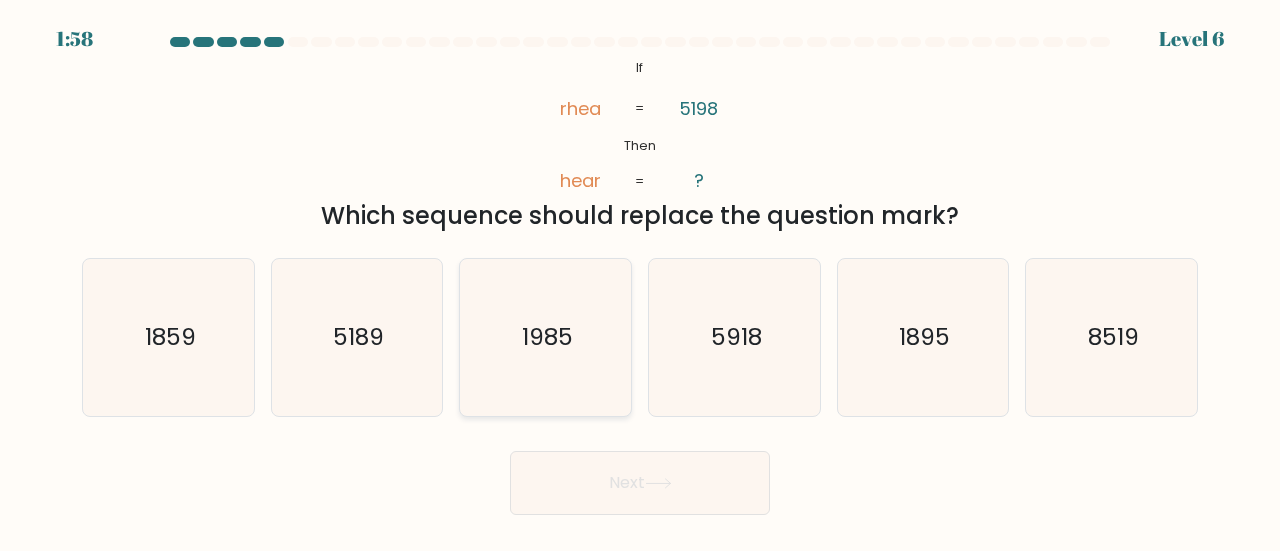 click on "1985" 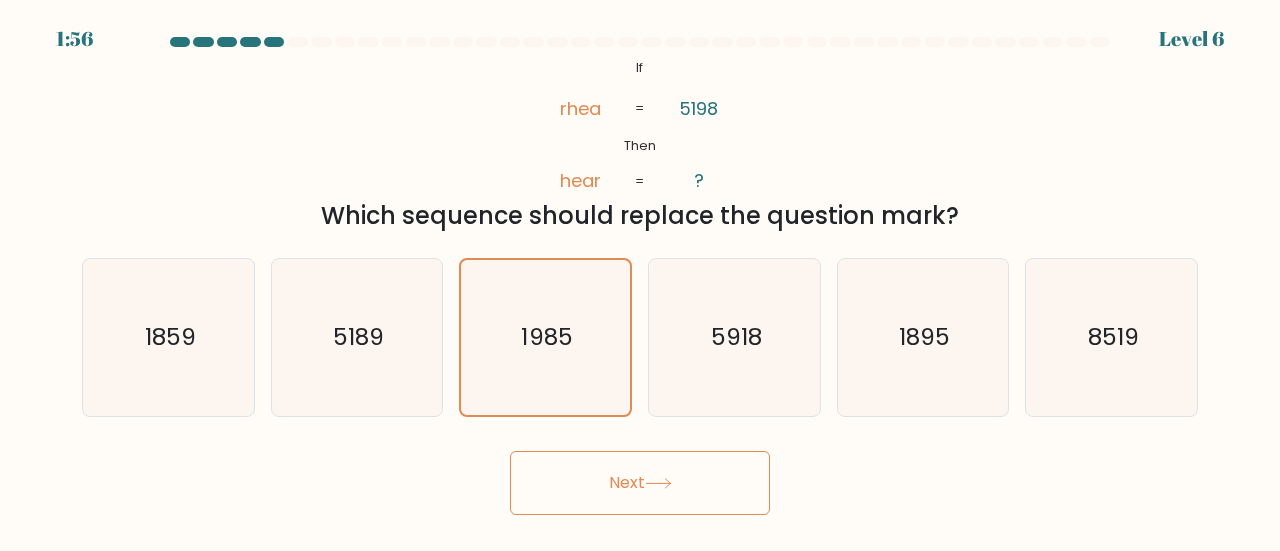 click on "Next" at bounding box center (640, 483) 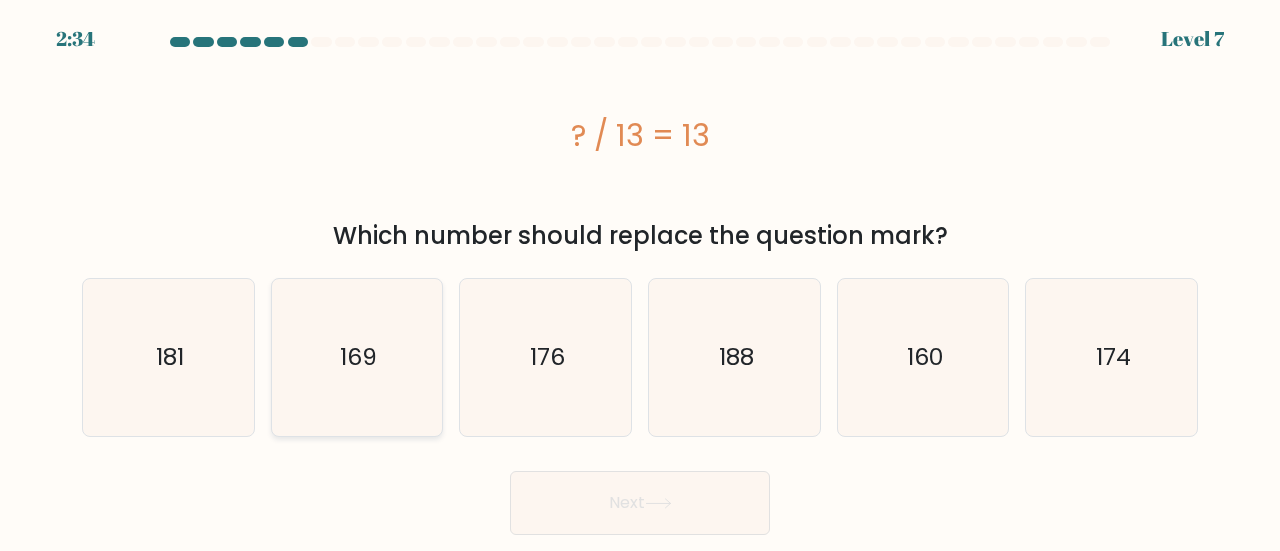 click on "169" 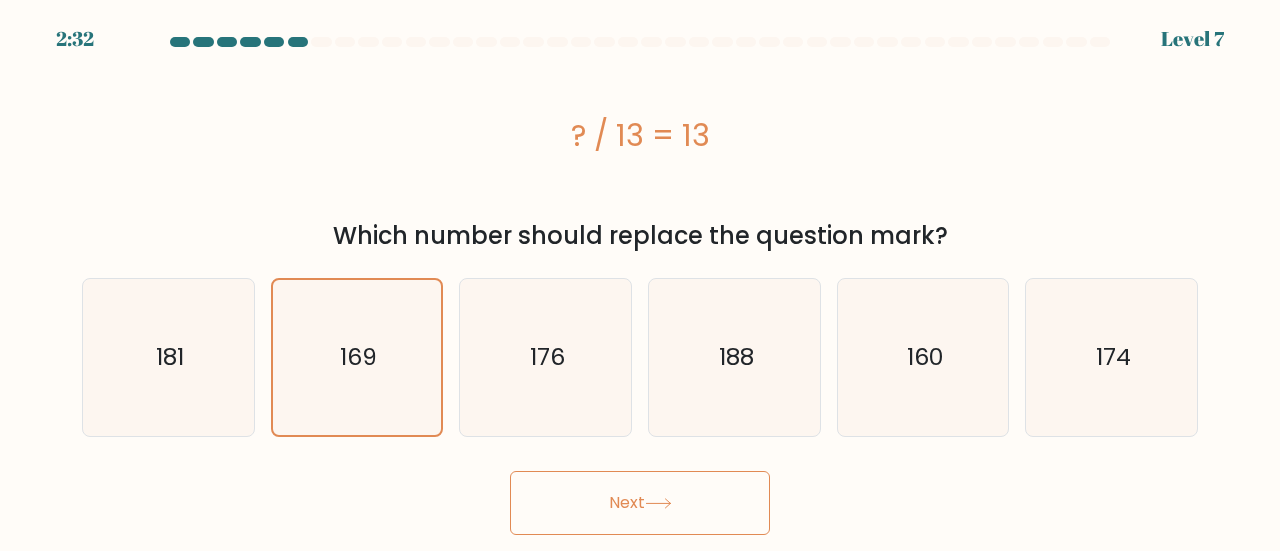 click on "Next" at bounding box center [640, 503] 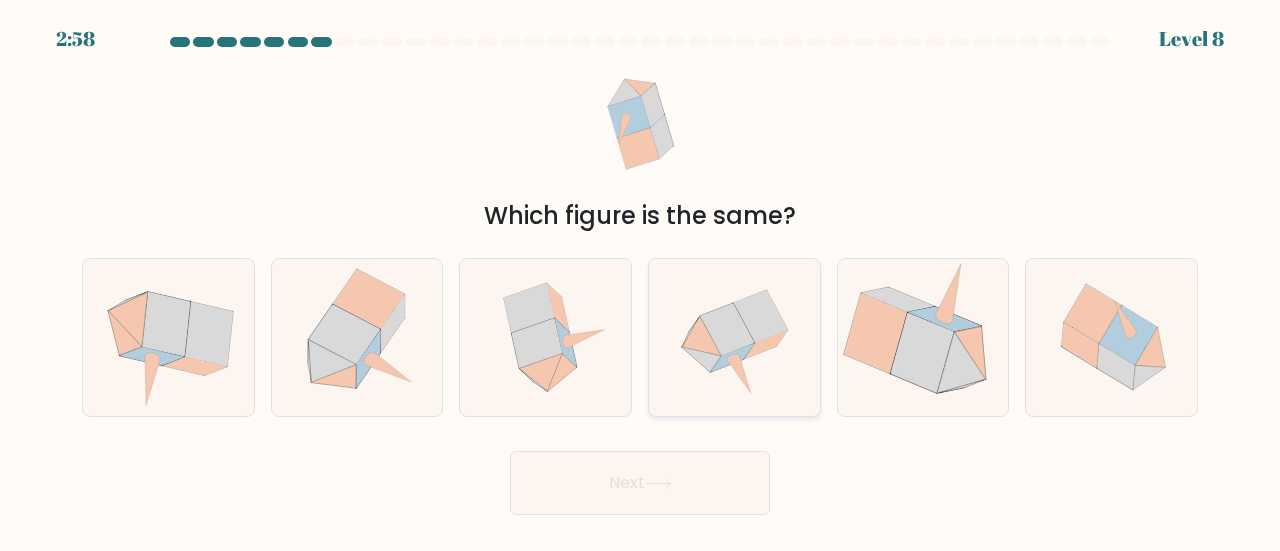 click 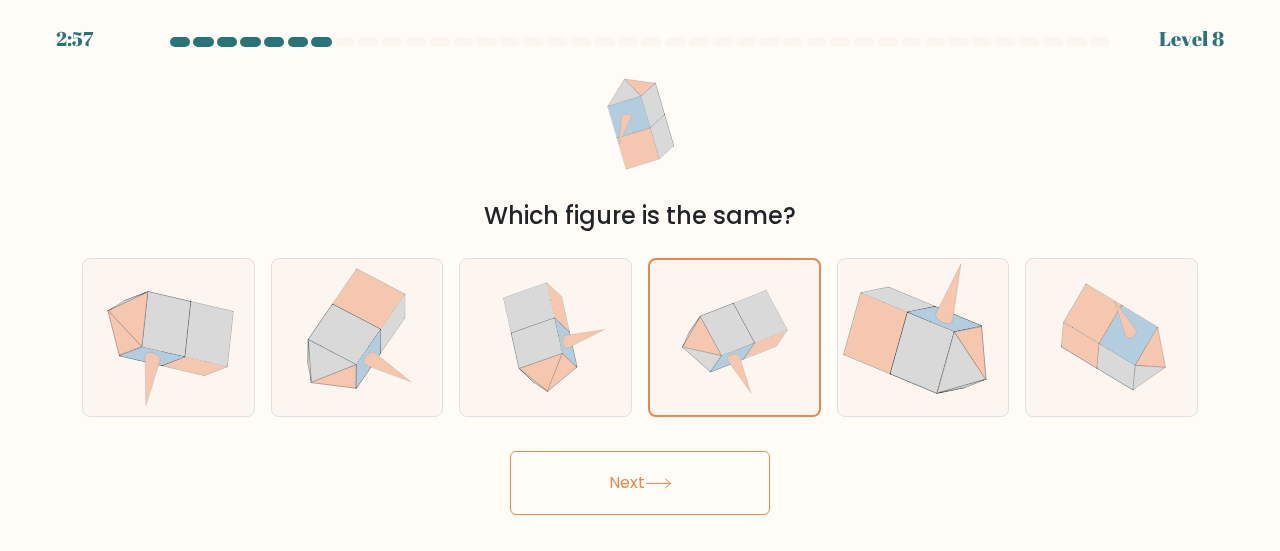click on "Next" at bounding box center [640, 483] 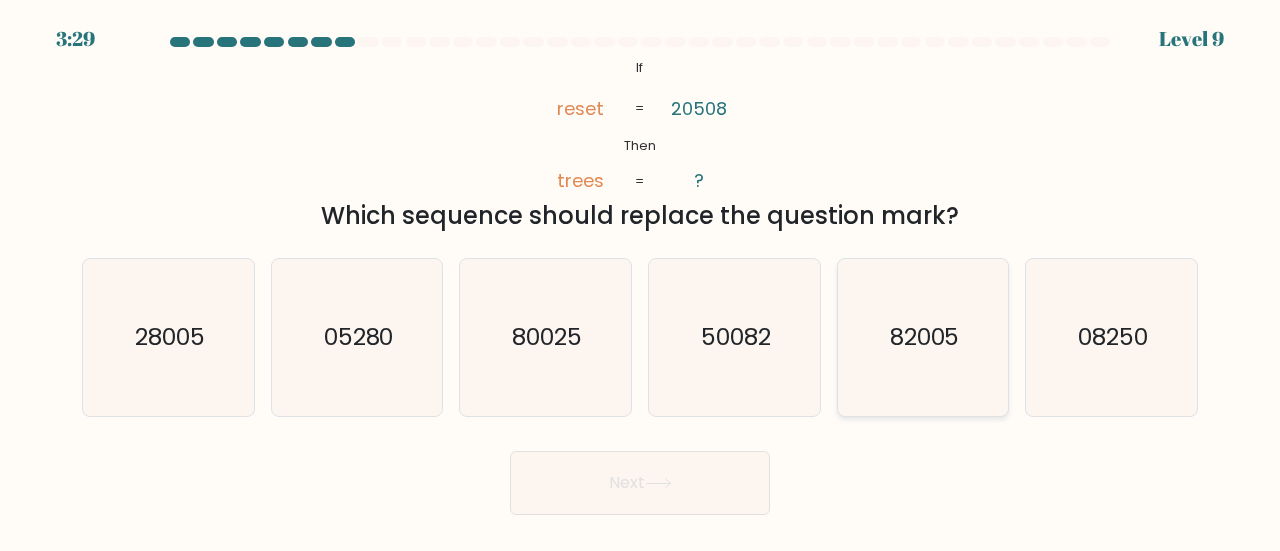 click on "82005" 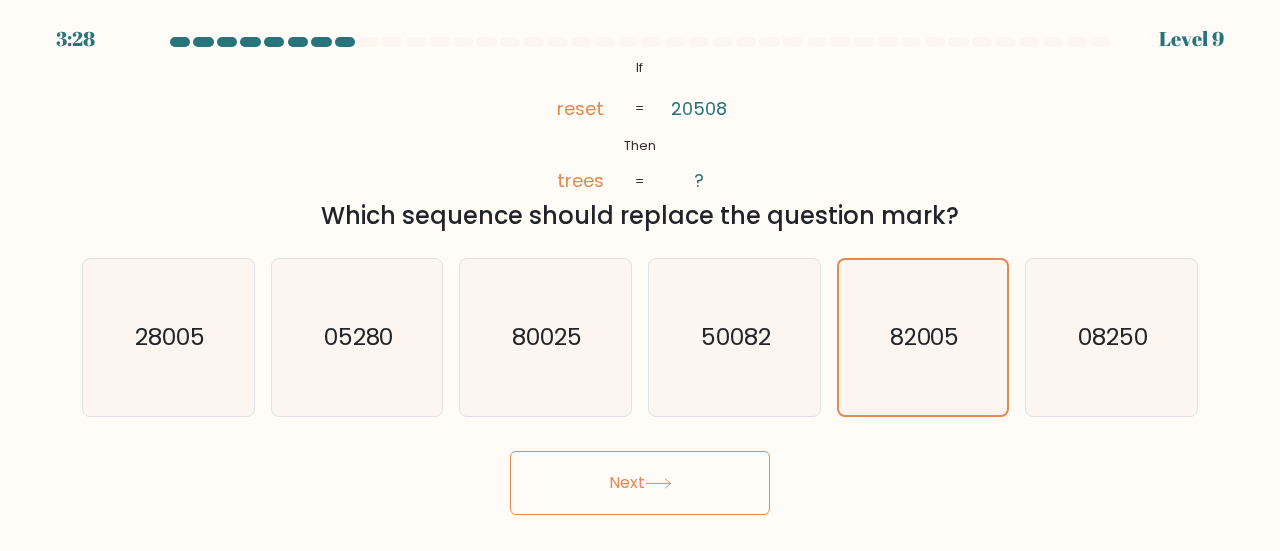click on "Next" at bounding box center [640, 483] 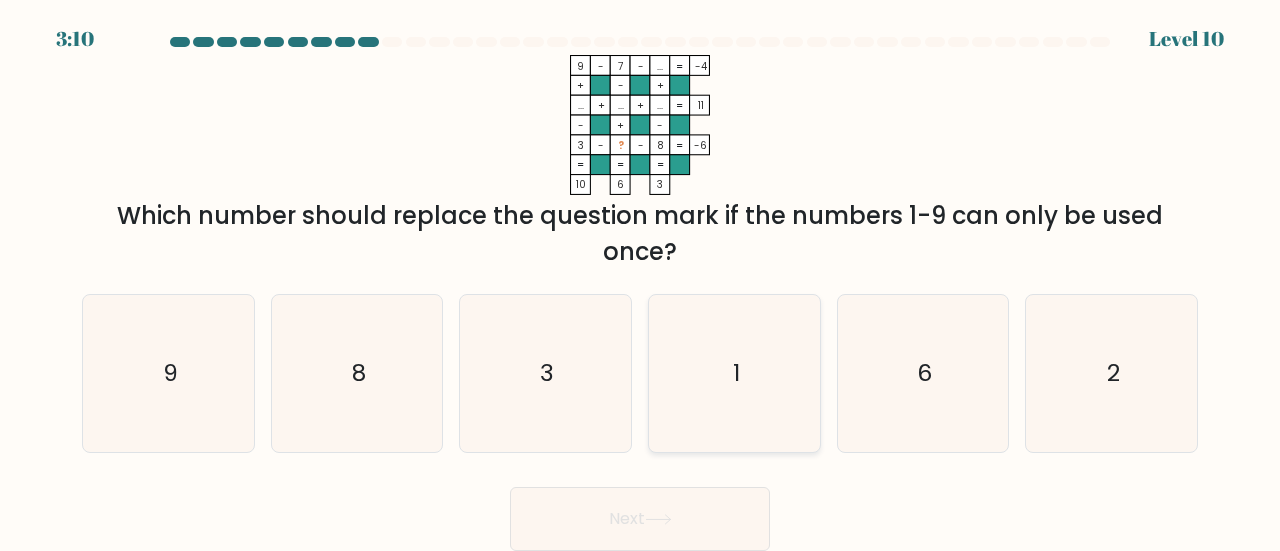 click on "1" 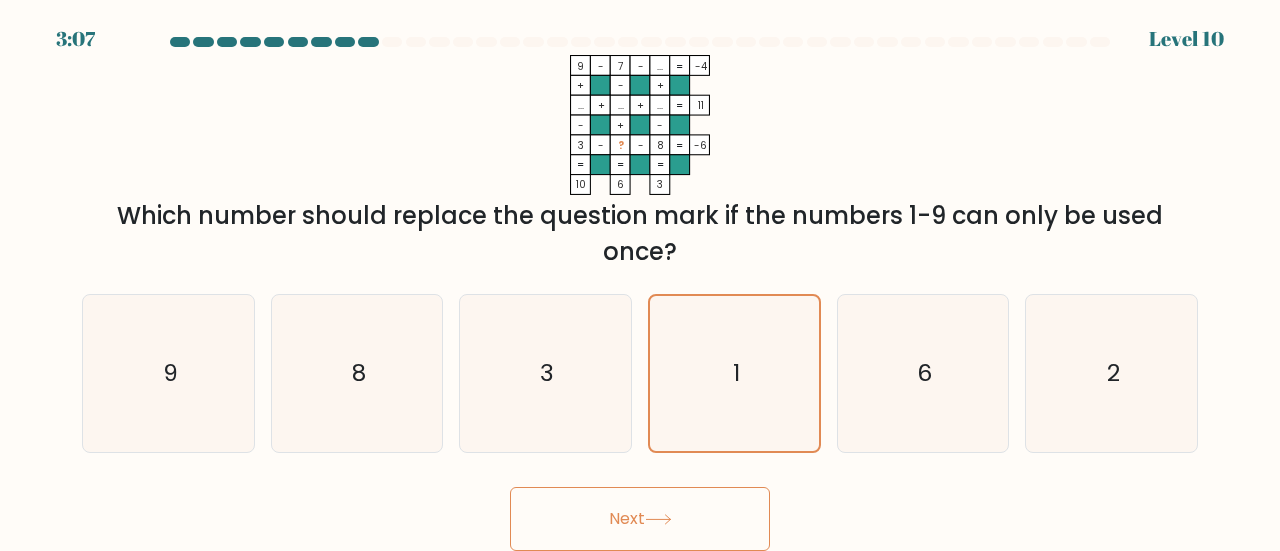 click on "Next" at bounding box center (640, 519) 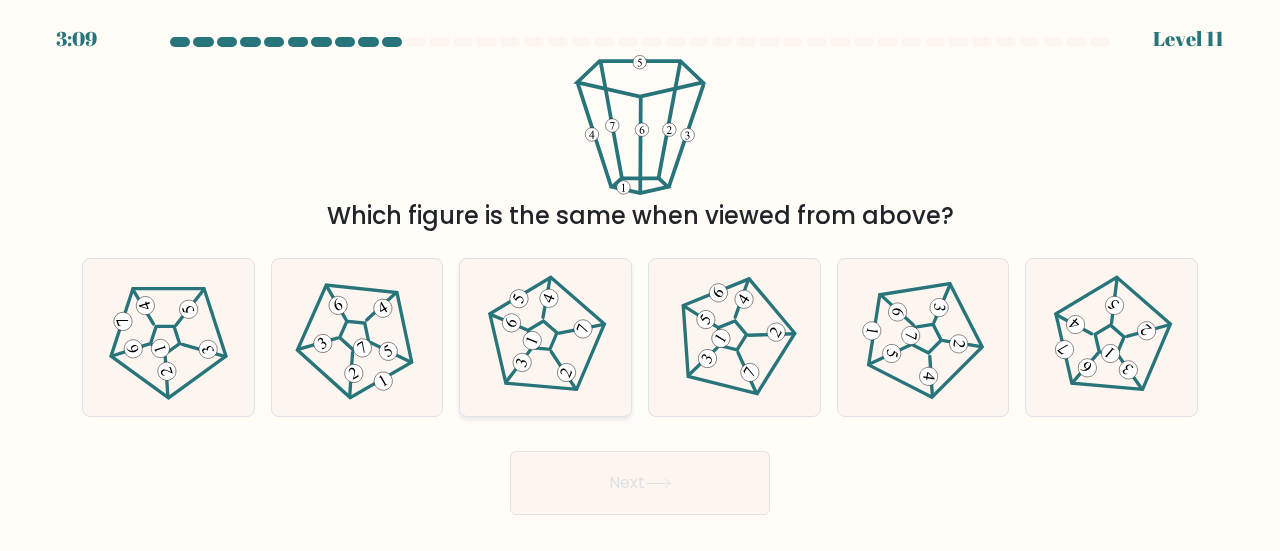 click 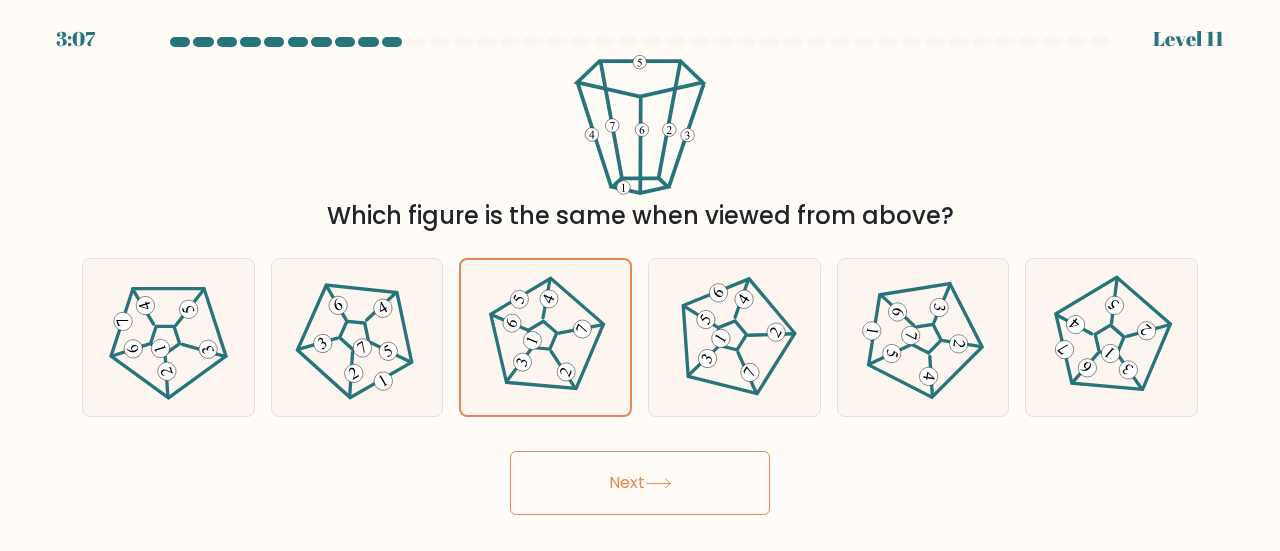 click on "Next" at bounding box center (640, 483) 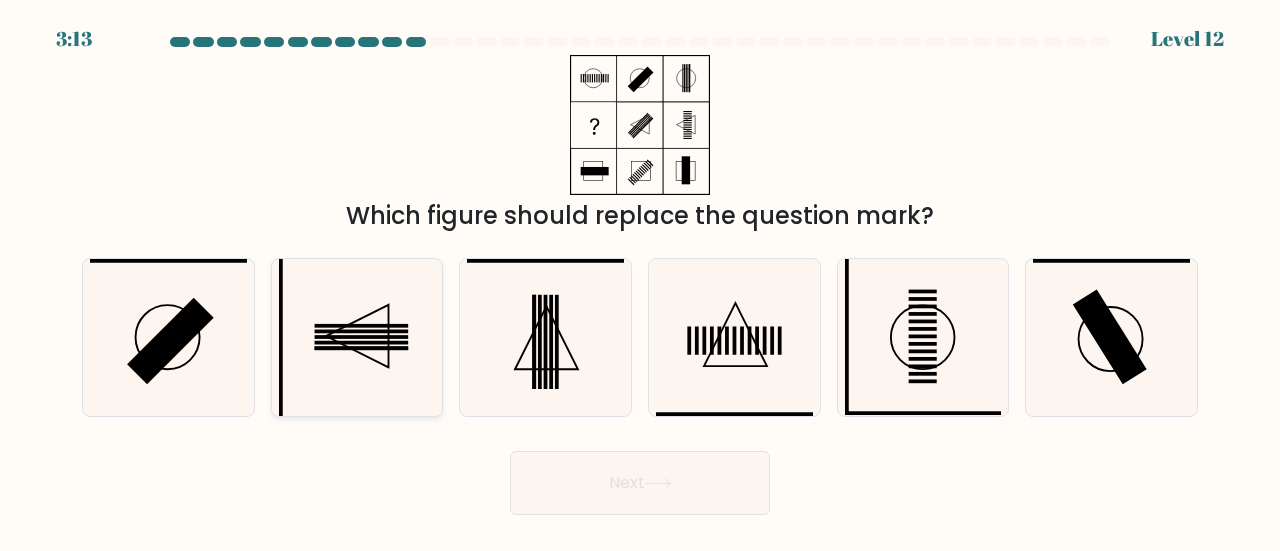 click 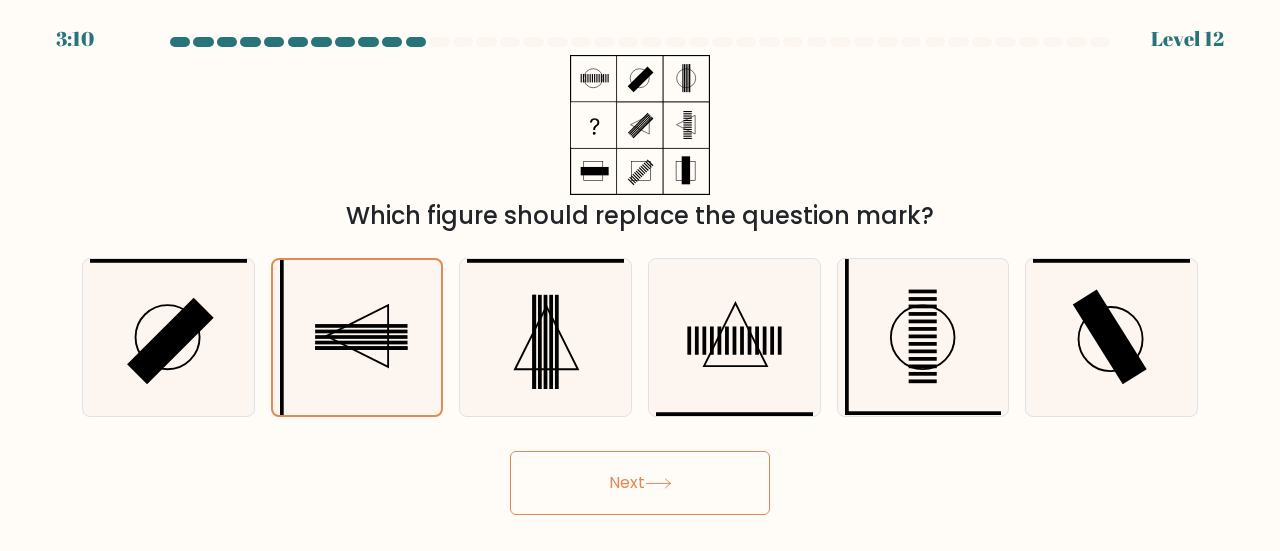 click on "Next" at bounding box center (640, 483) 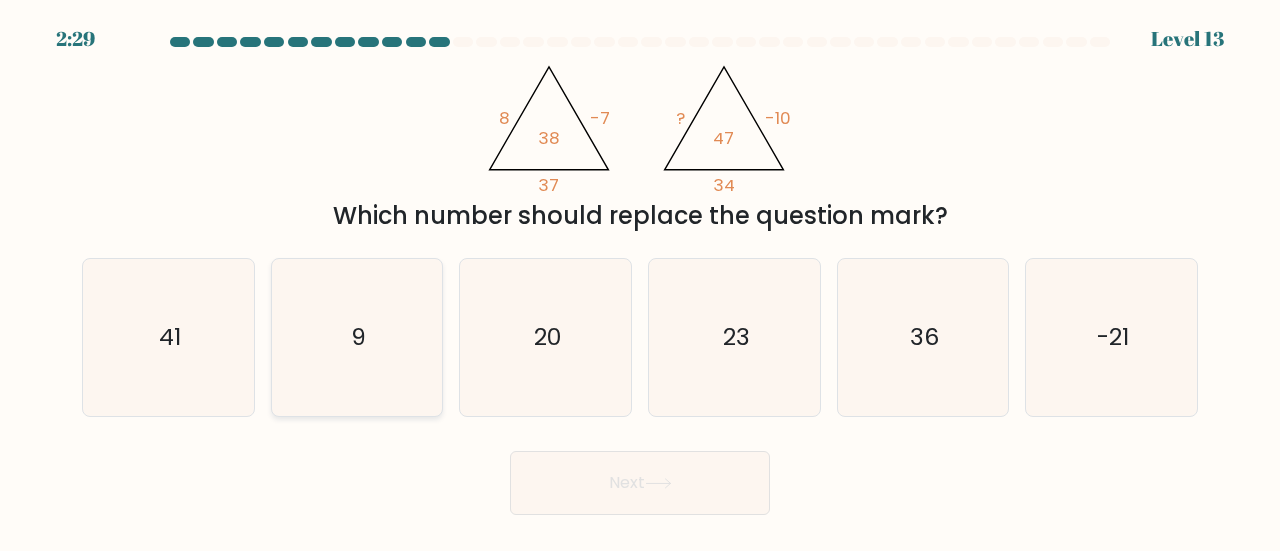 click on "9" 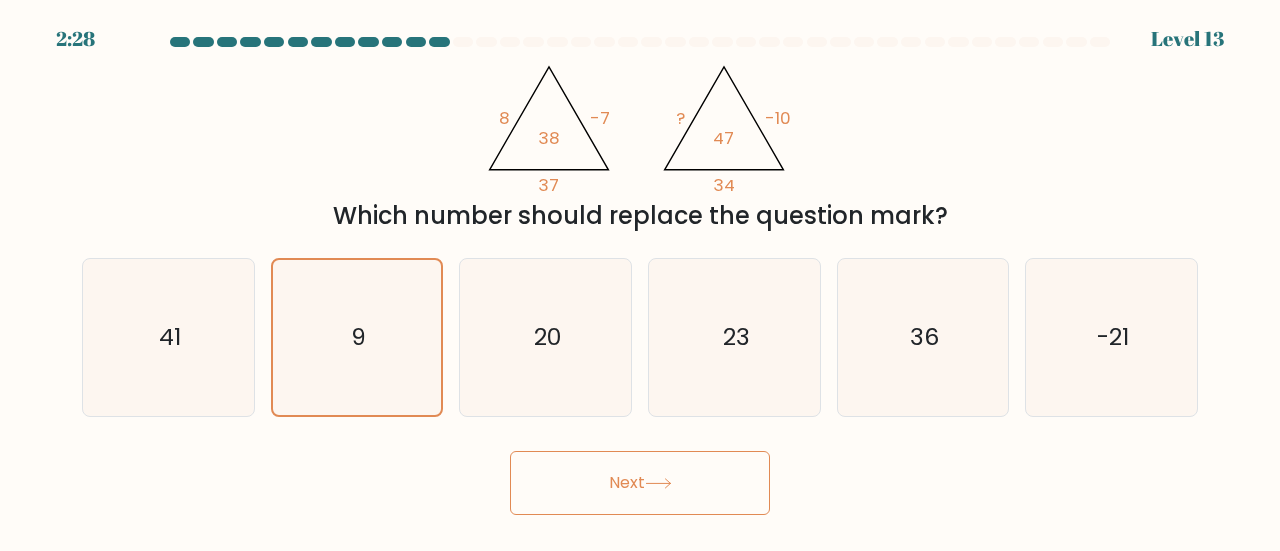 click on "Next" at bounding box center [640, 483] 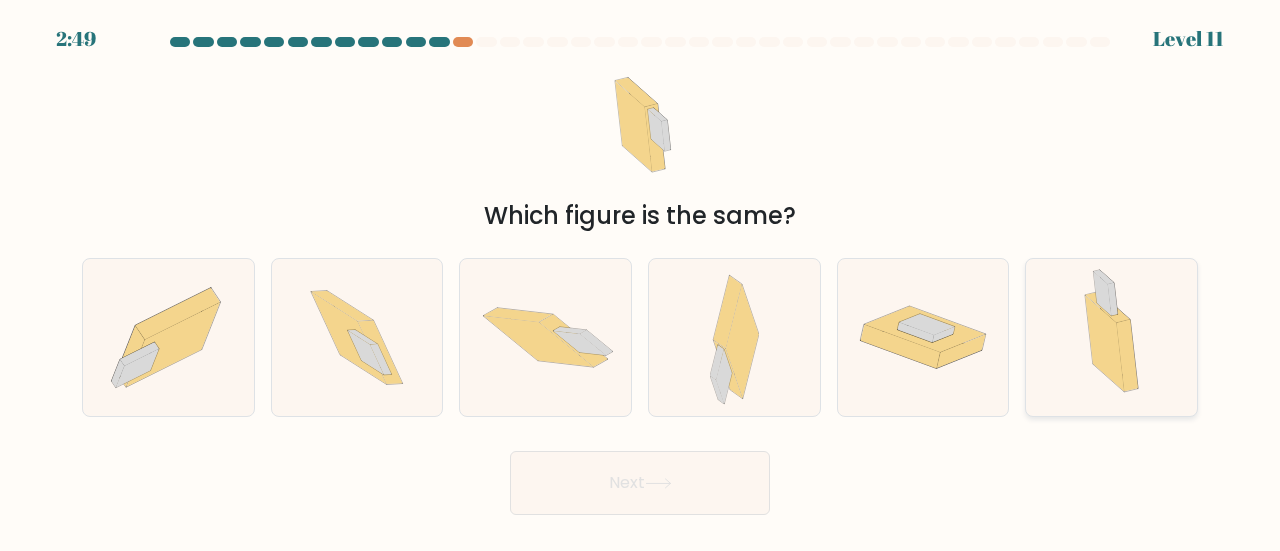 click 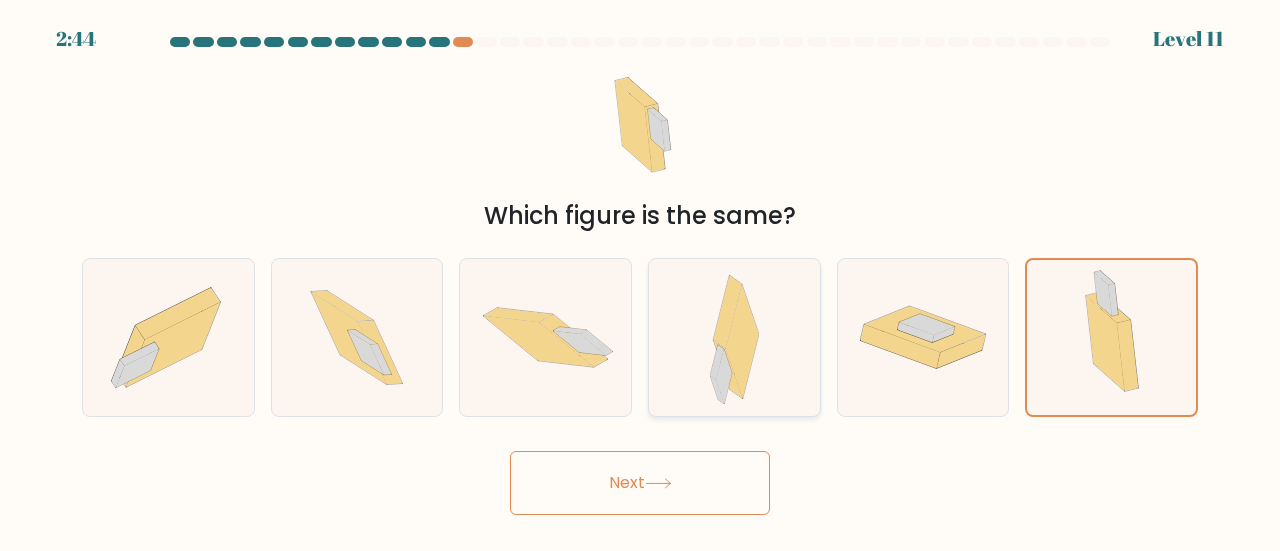 click 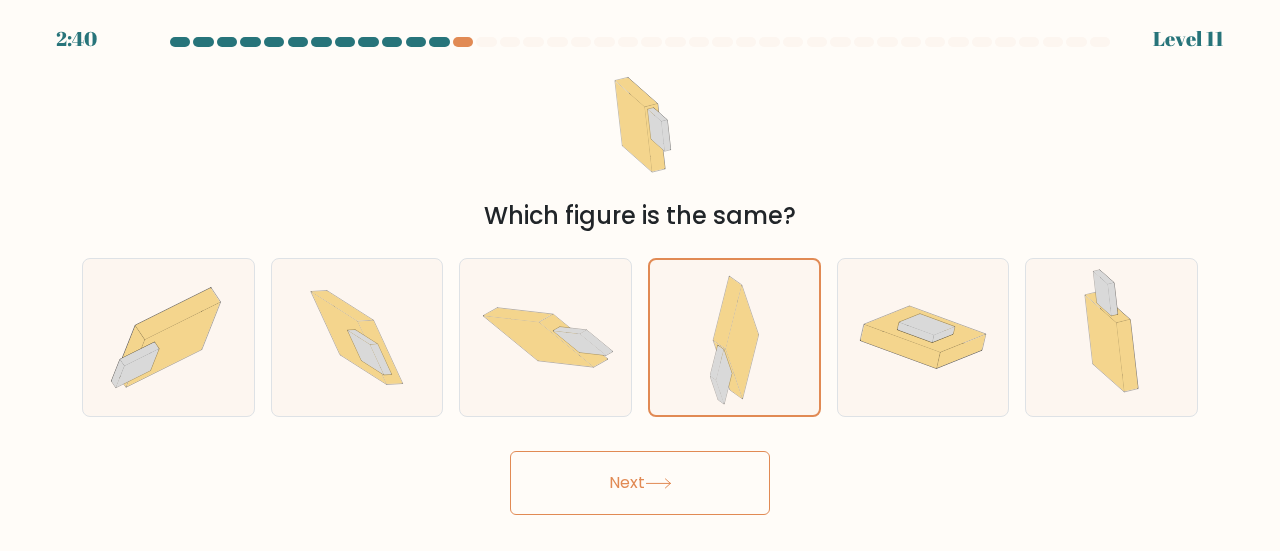 click on "Next" at bounding box center (640, 483) 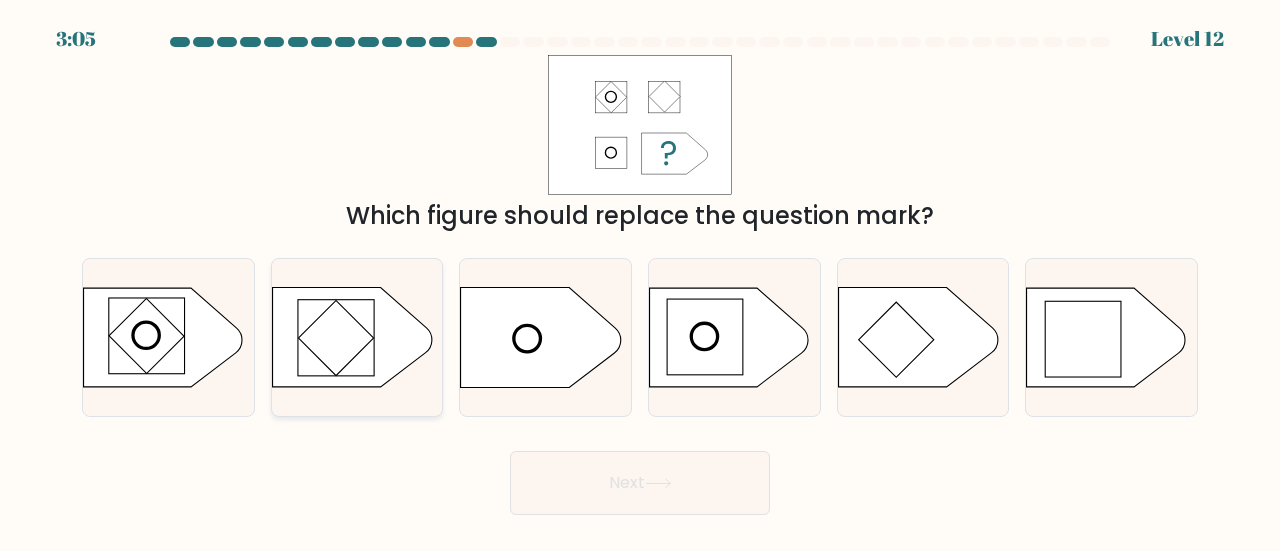 click 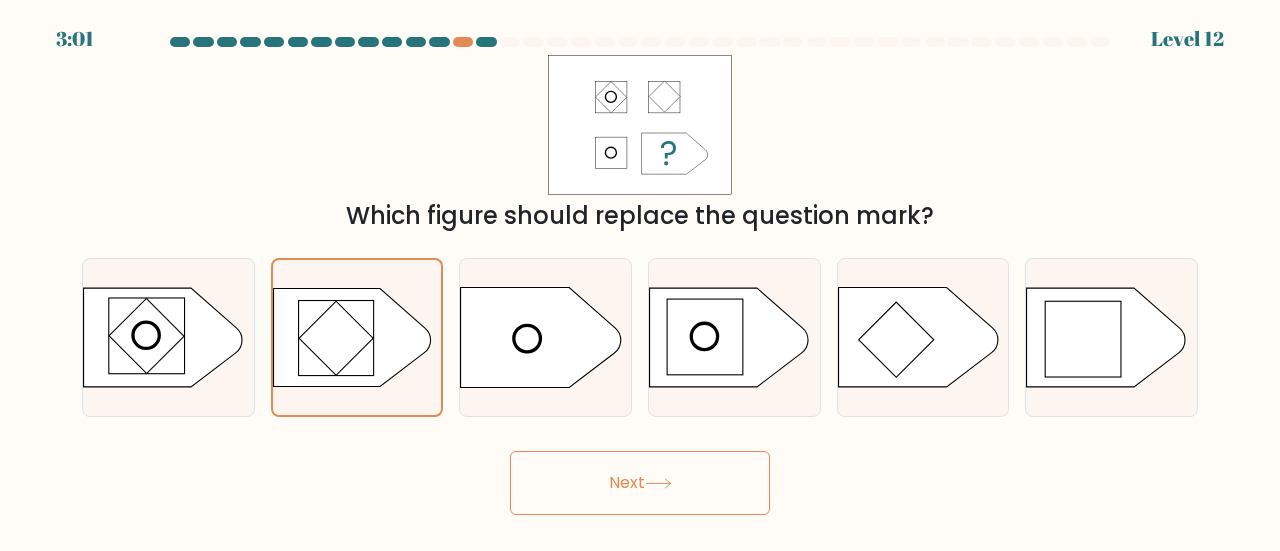 click on "Next" at bounding box center [640, 483] 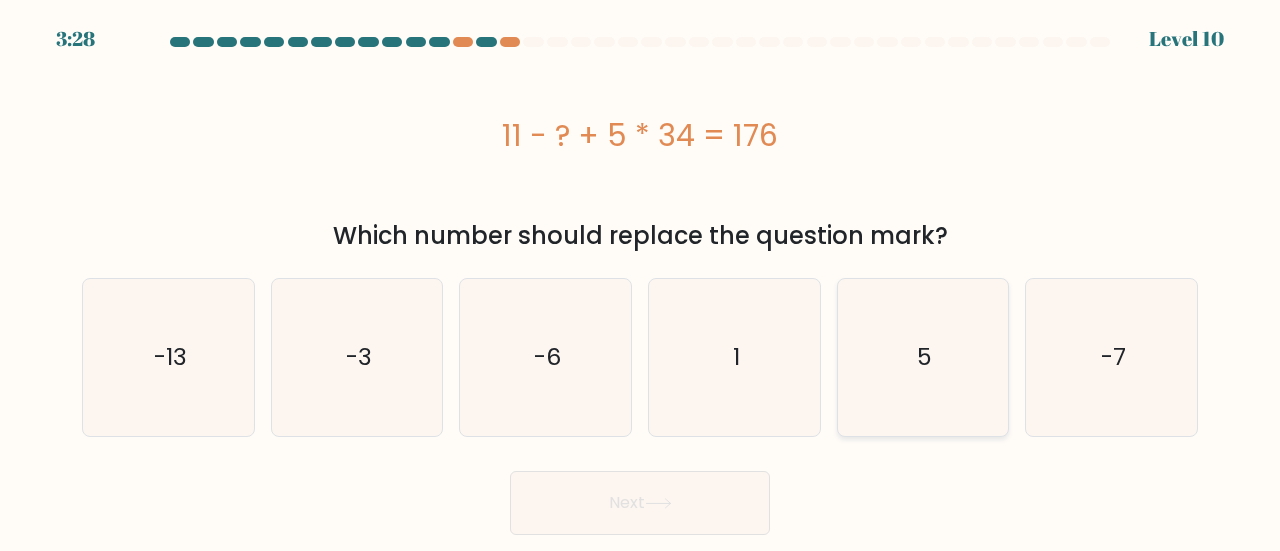 click on "5" 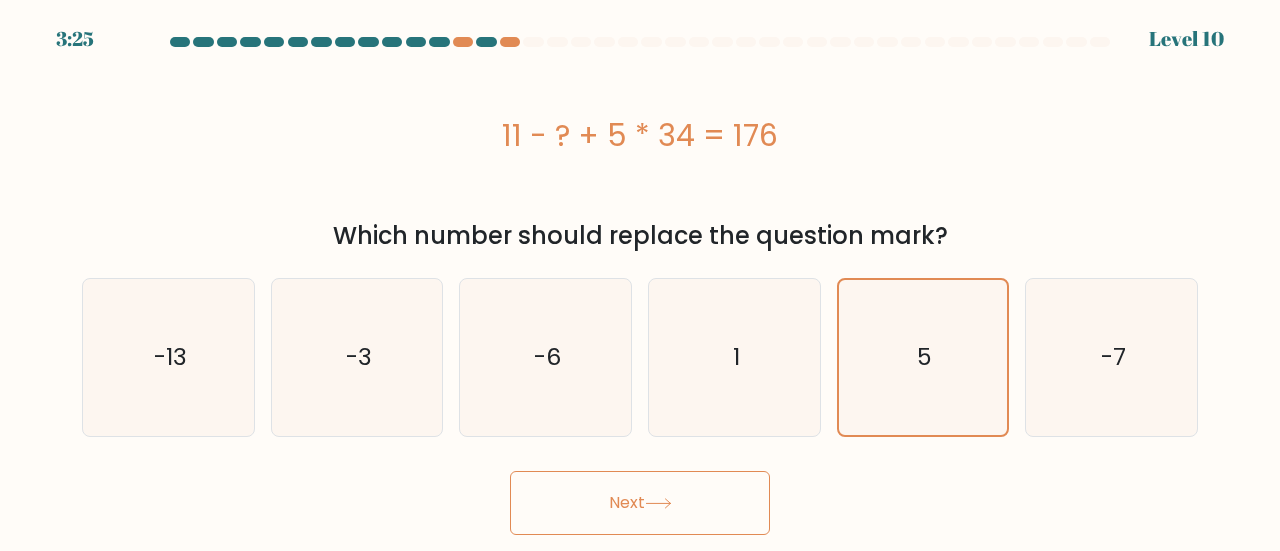 click on "Next" at bounding box center (640, 503) 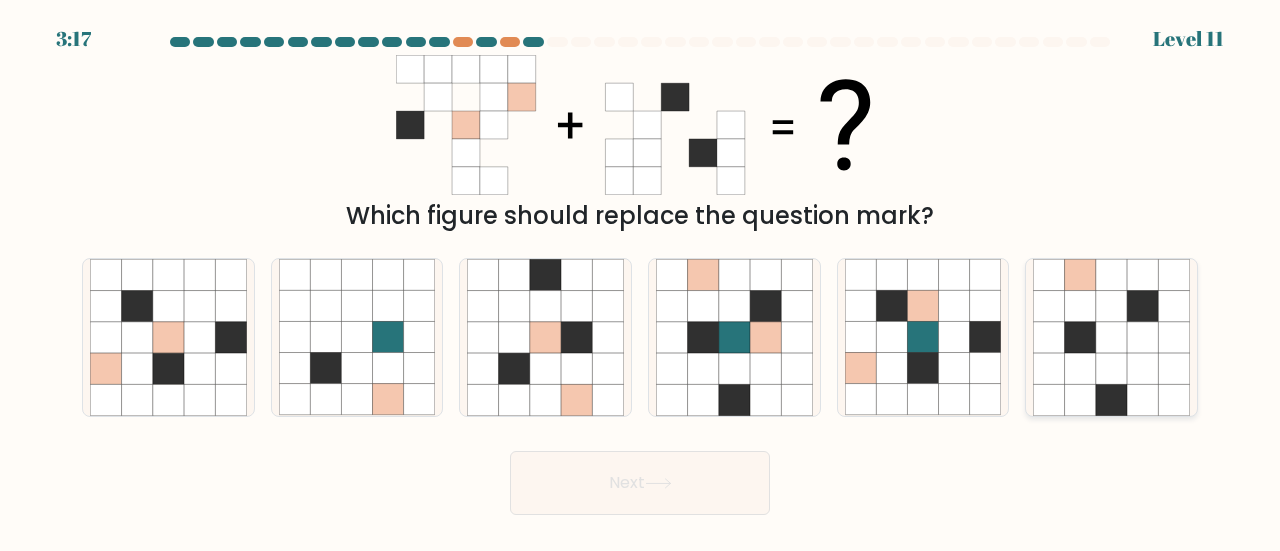 click 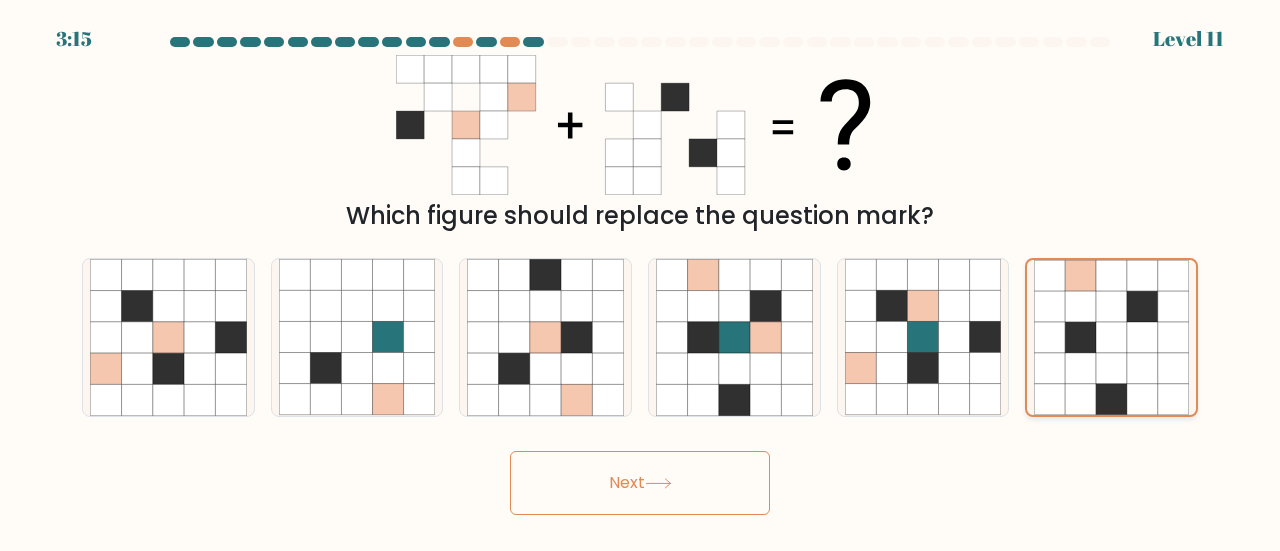 click 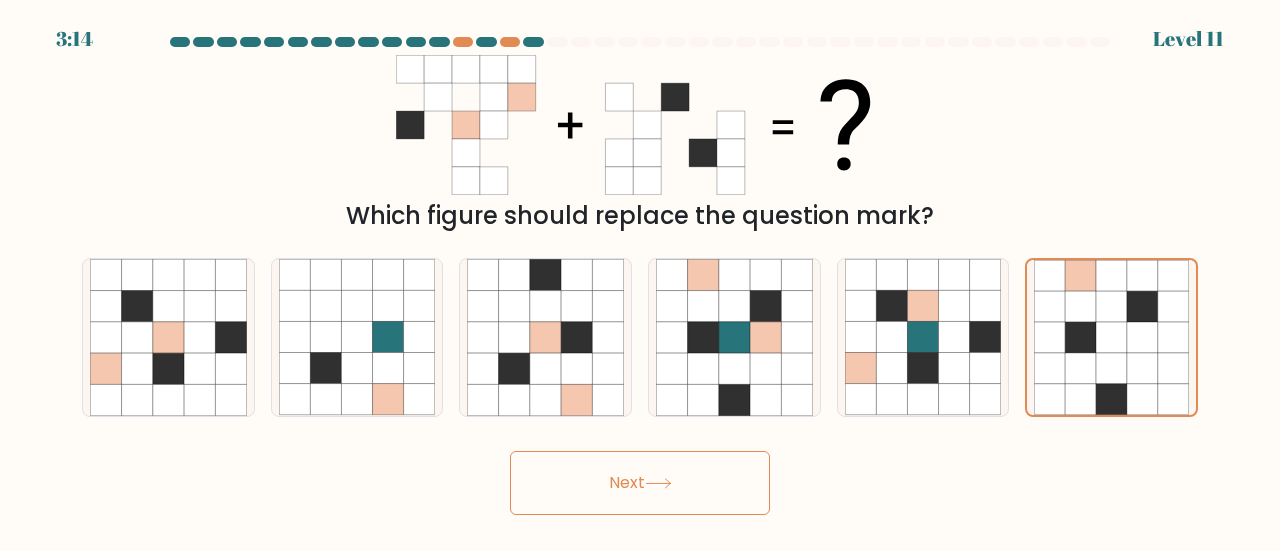 click on "Next" at bounding box center (640, 483) 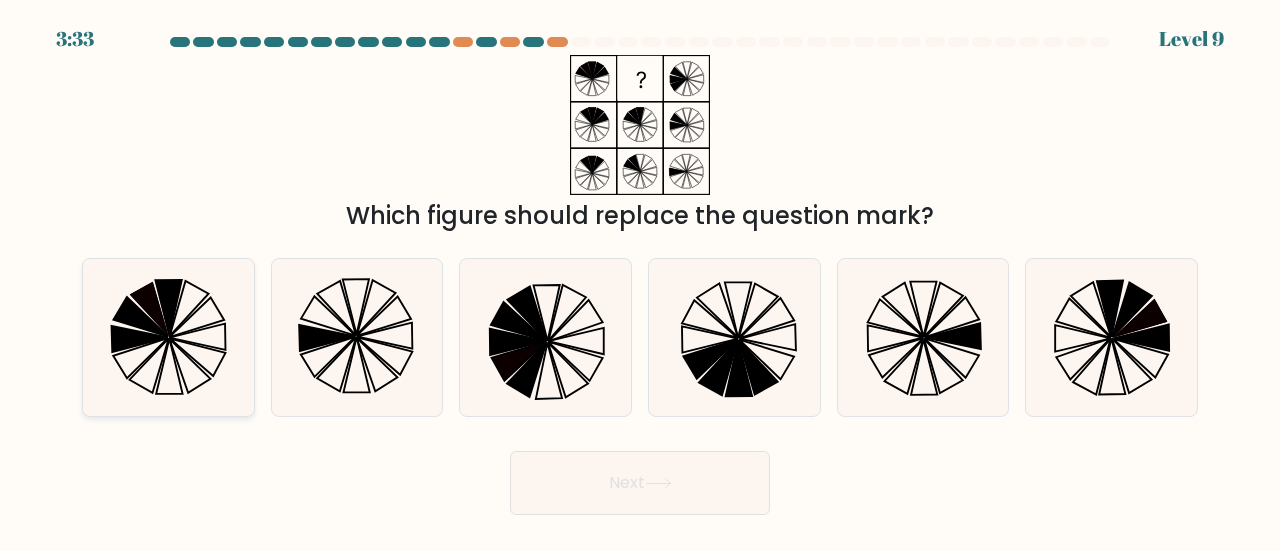 click 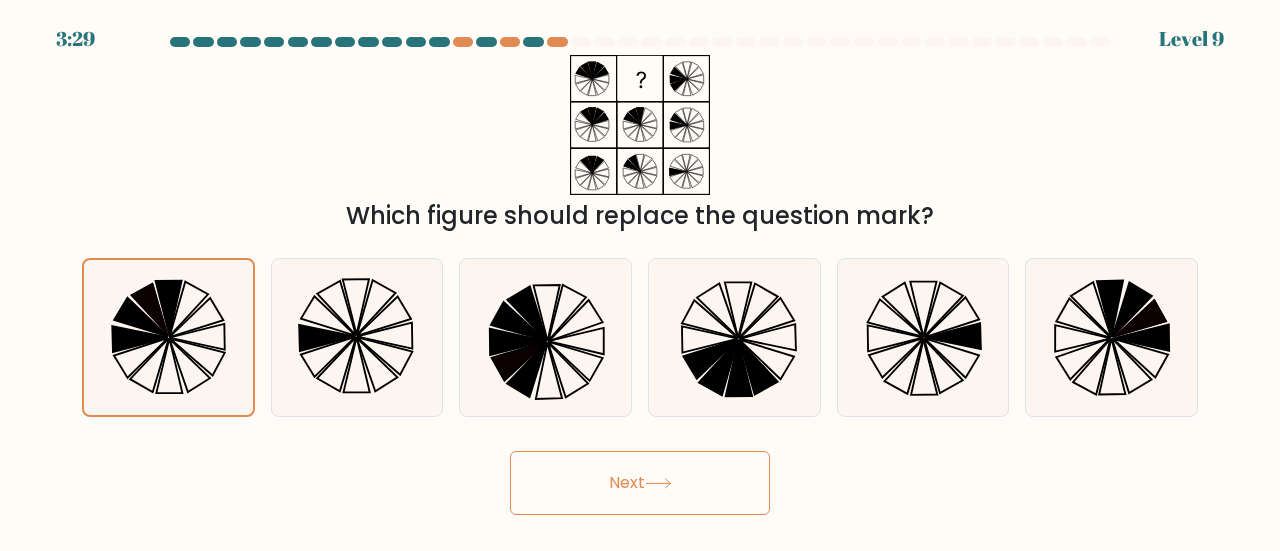 click on "Next" at bounding box center (640, 483) 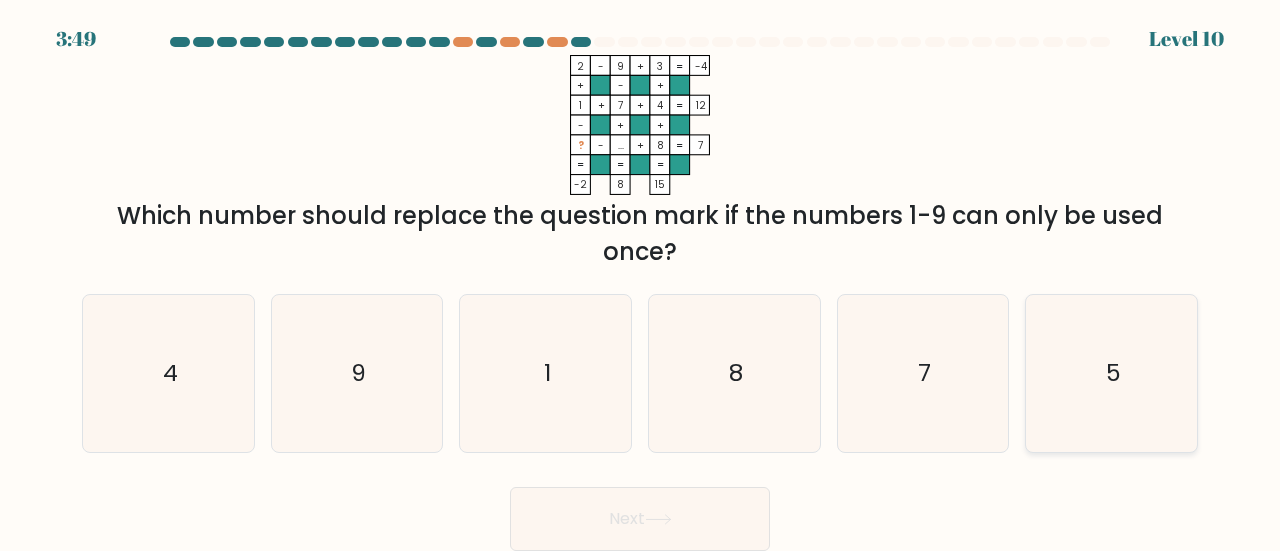 click on "5" 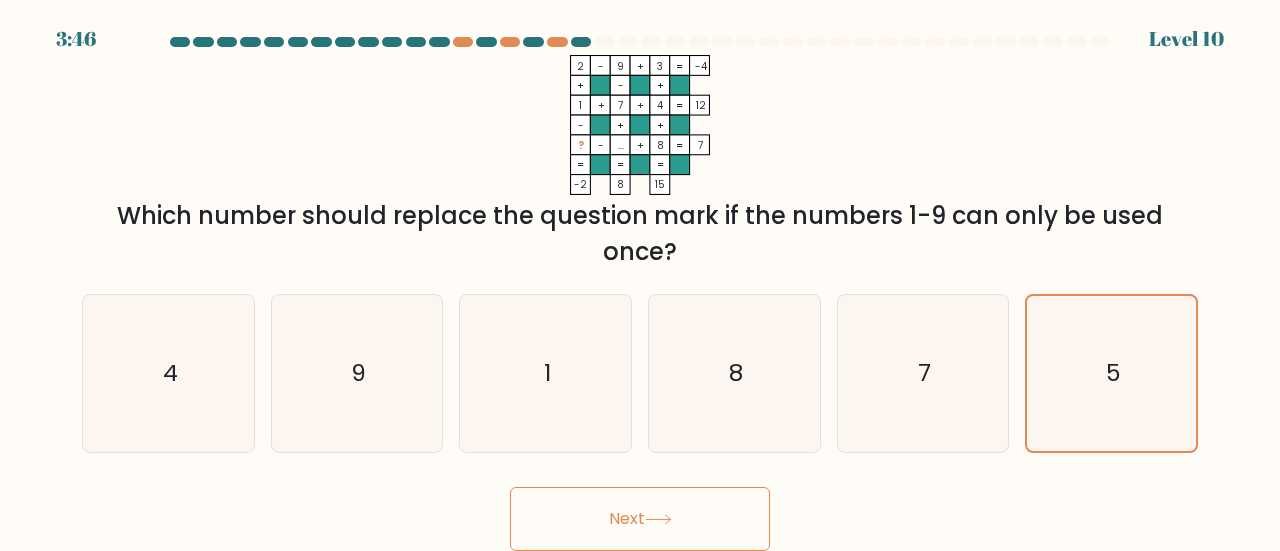 click on "Next" at bounding box center (640, 519) 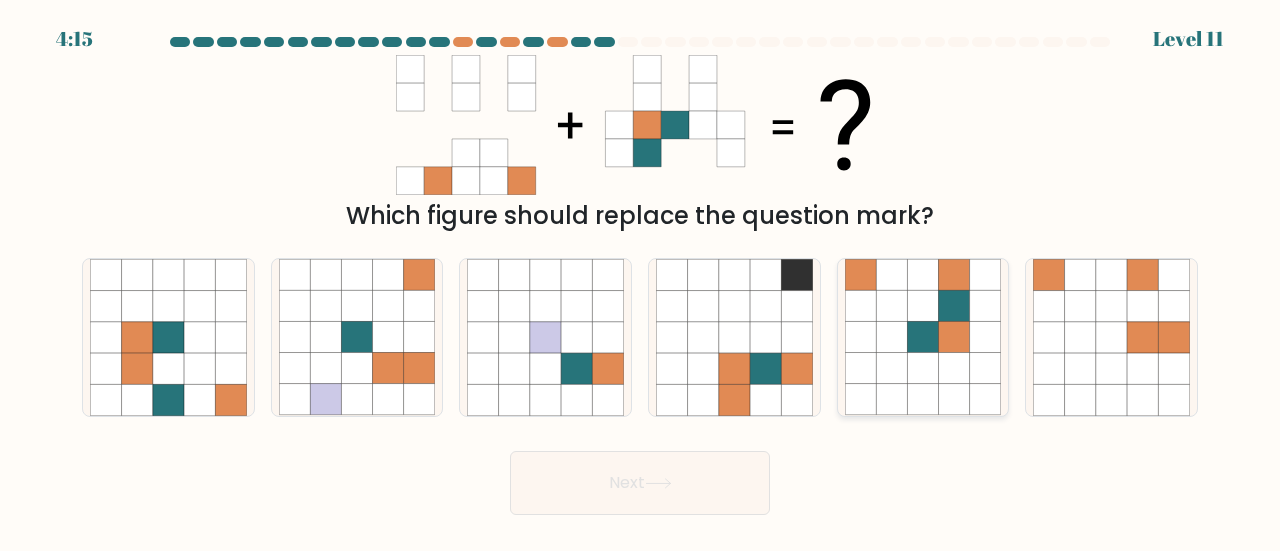 click 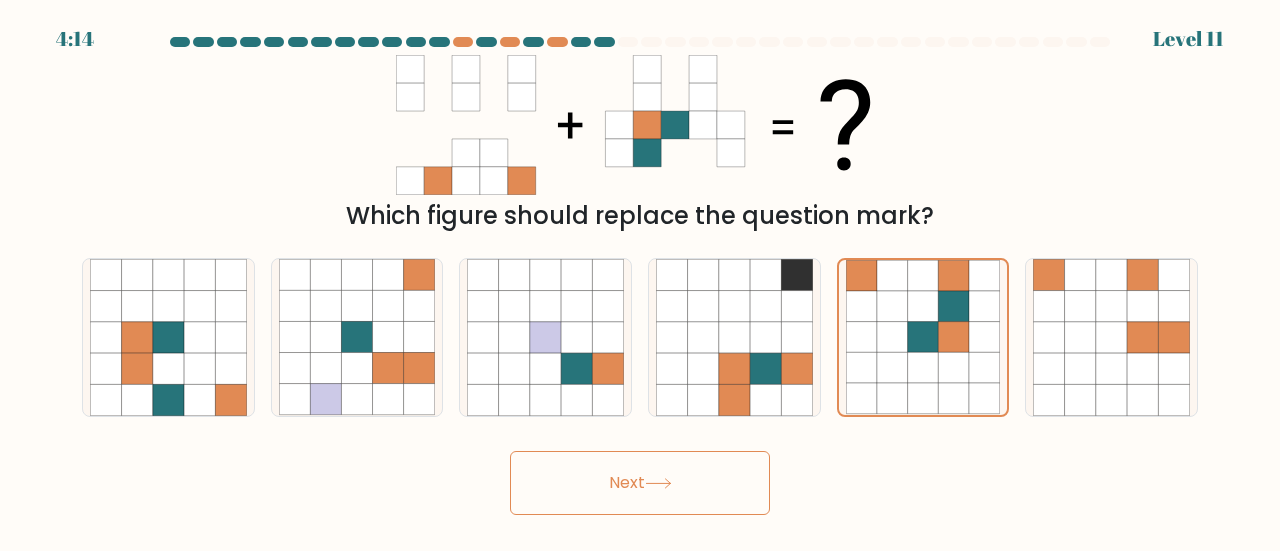 click 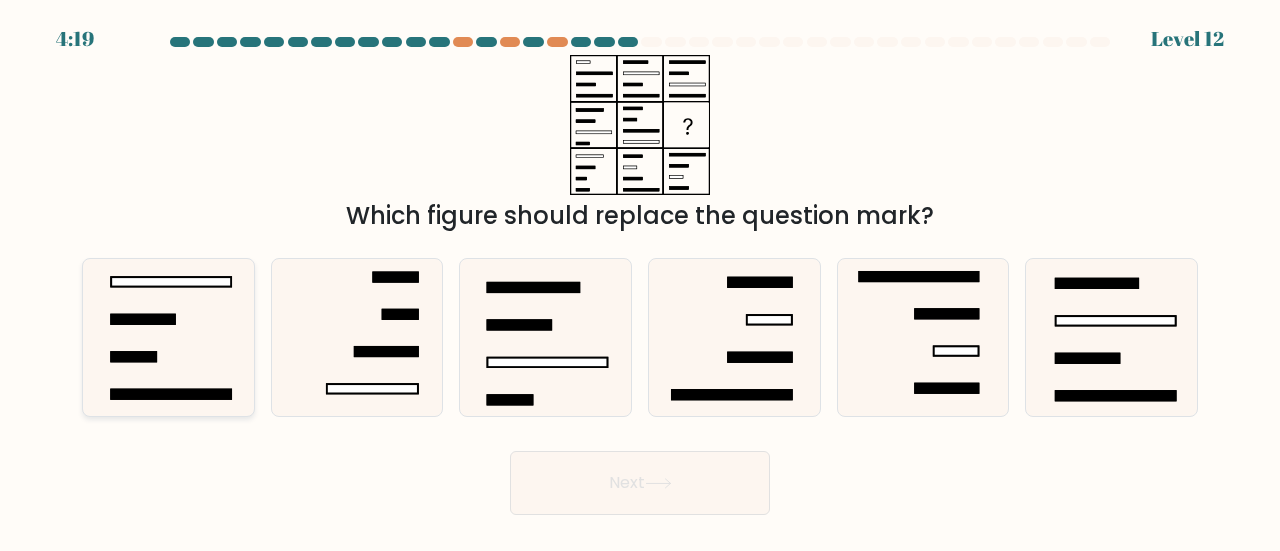 click 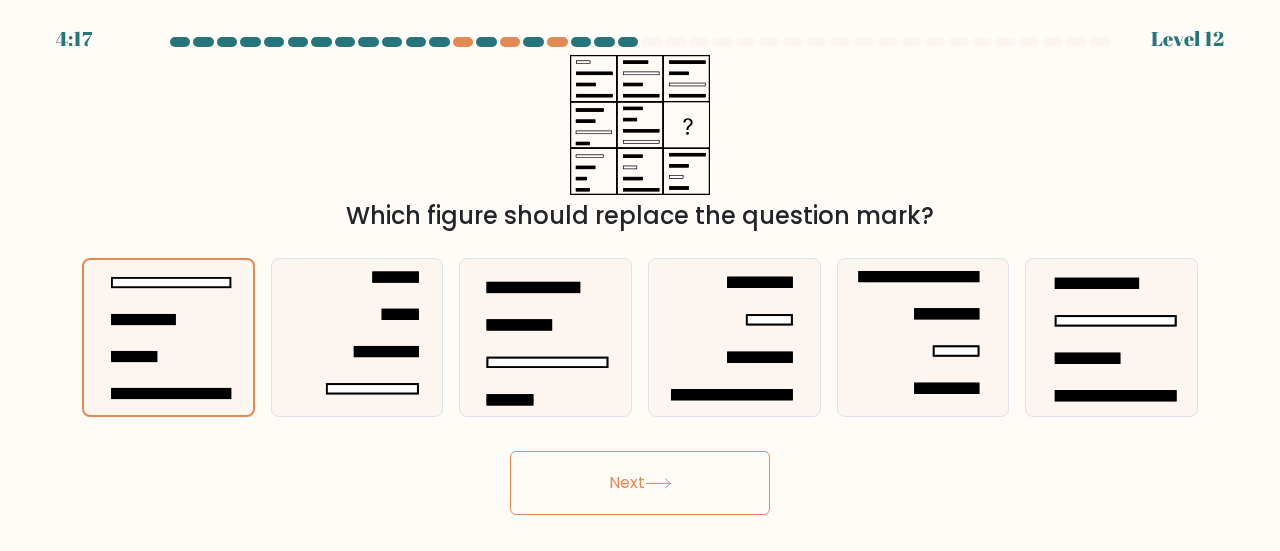 click 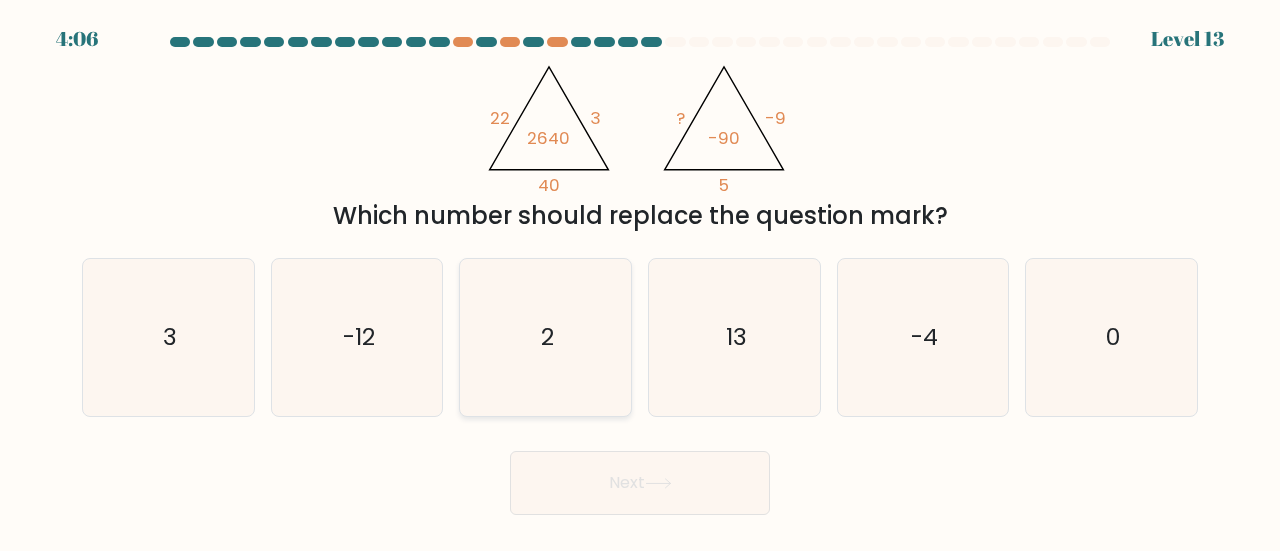 click on "2" 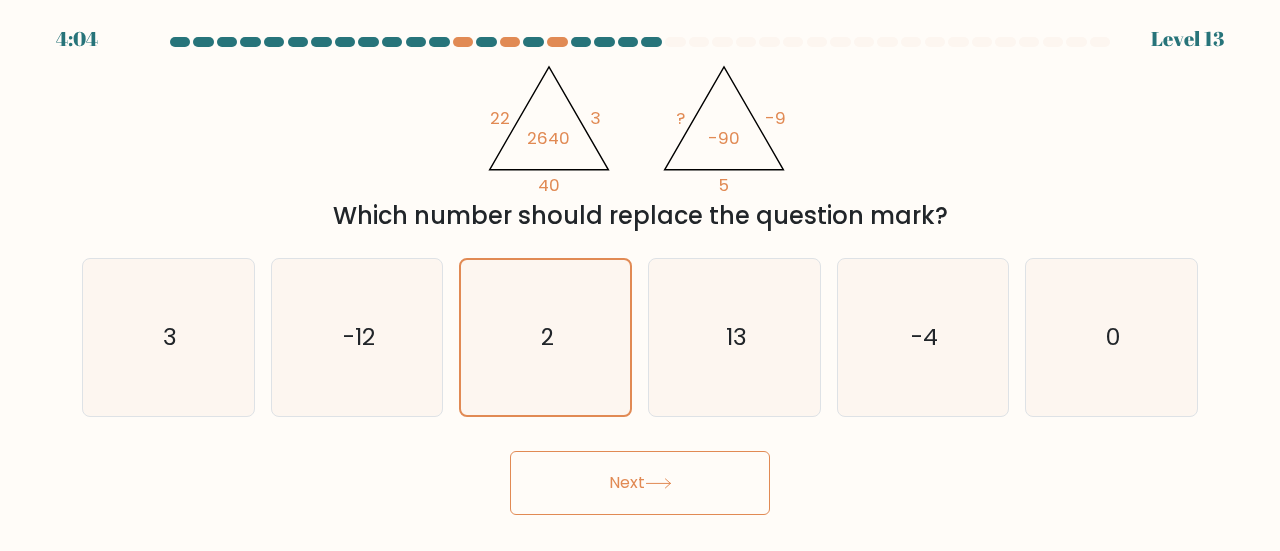 click on "Next" at bounding box center (640, 483) 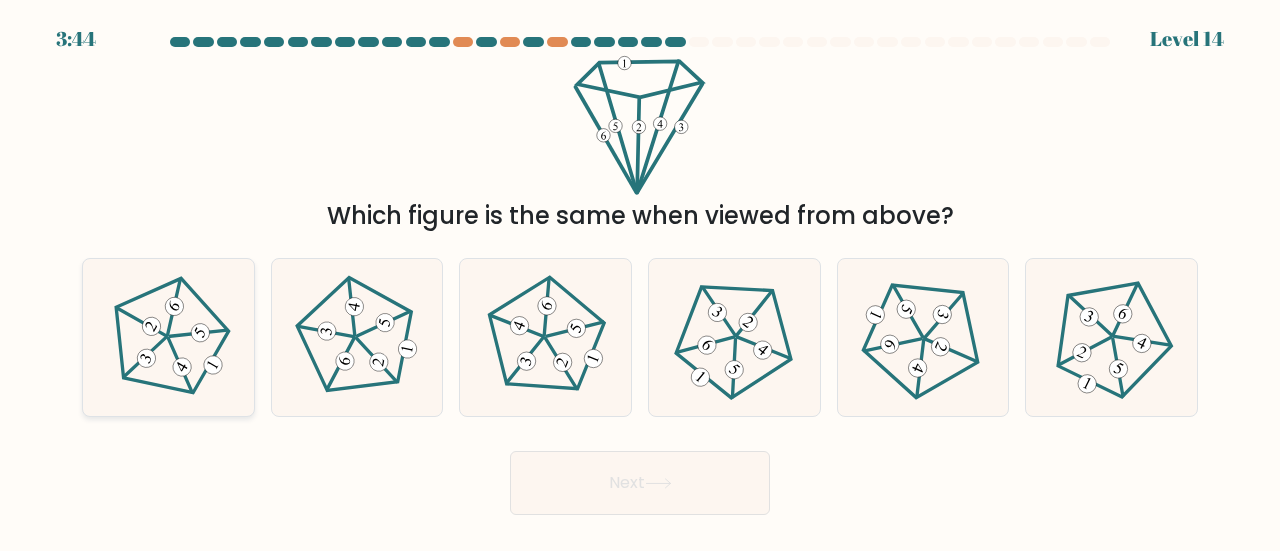 click 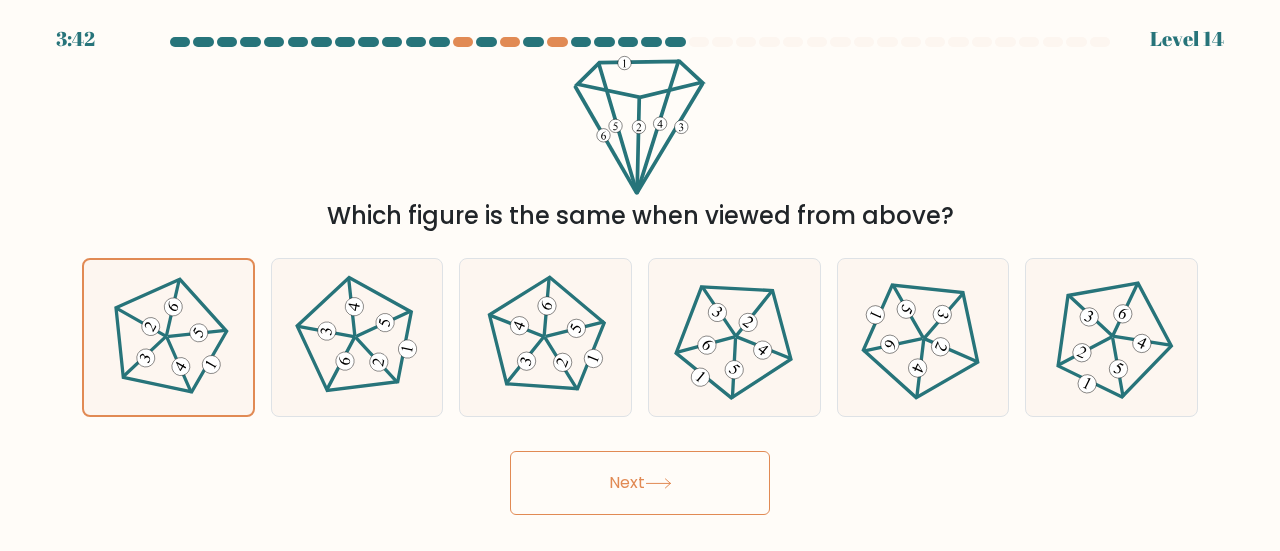 click on "Next" at bounding box center [640, 483] 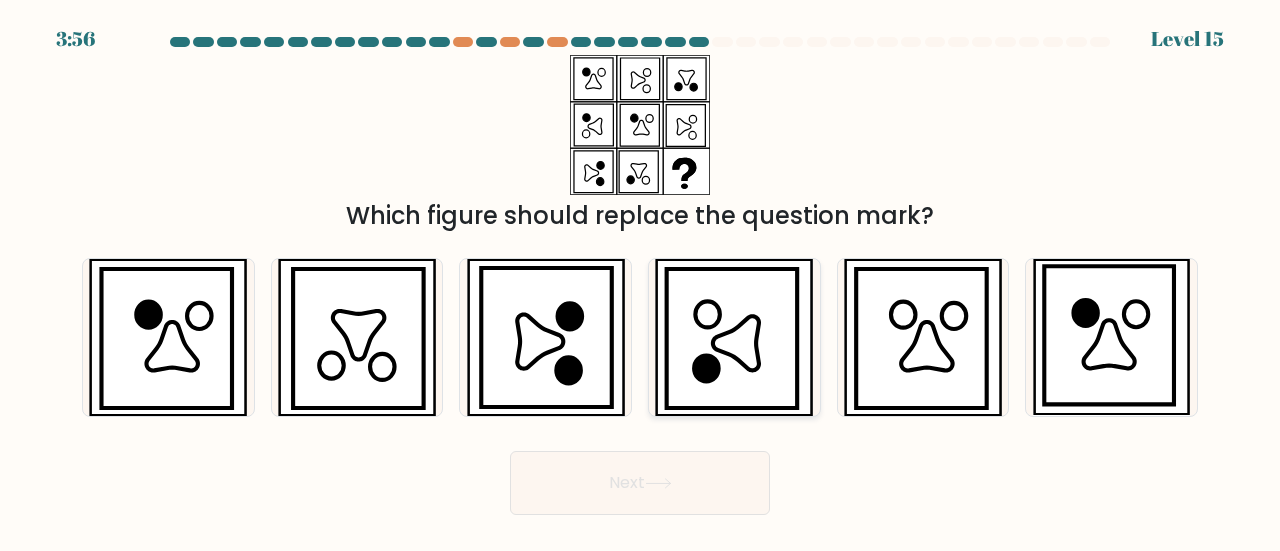click 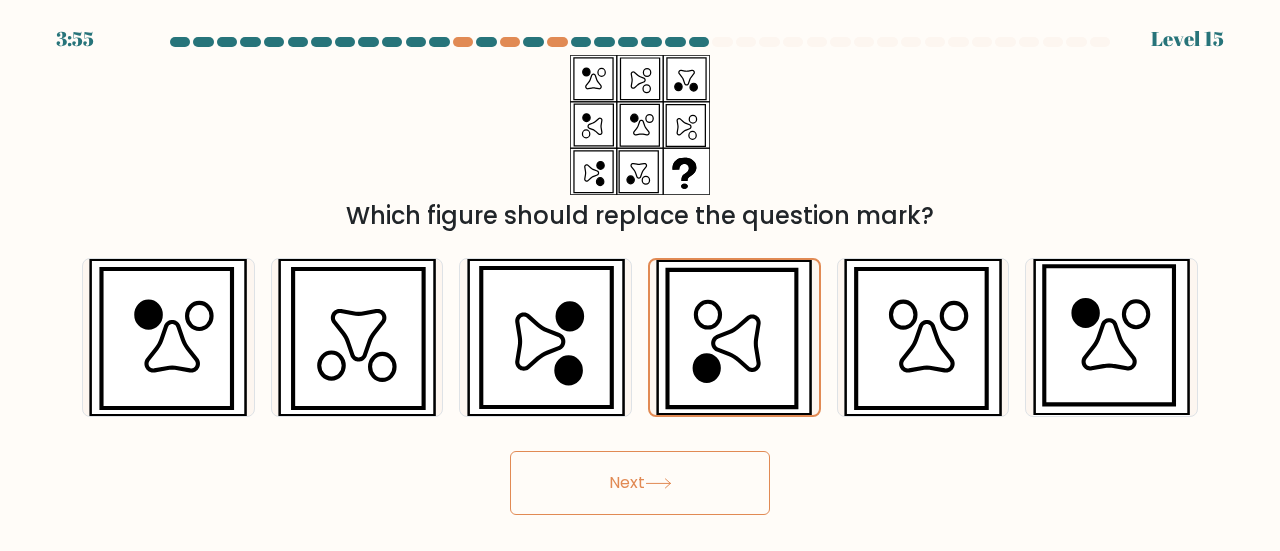 click on "Next" at bounding box center [640, 483] 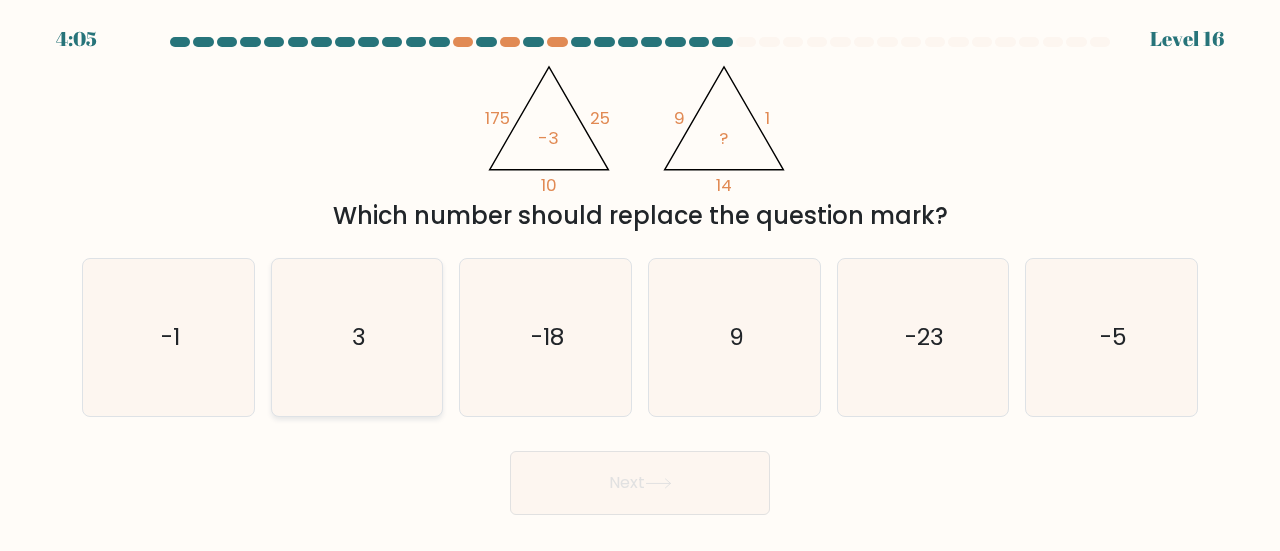 click on "3" 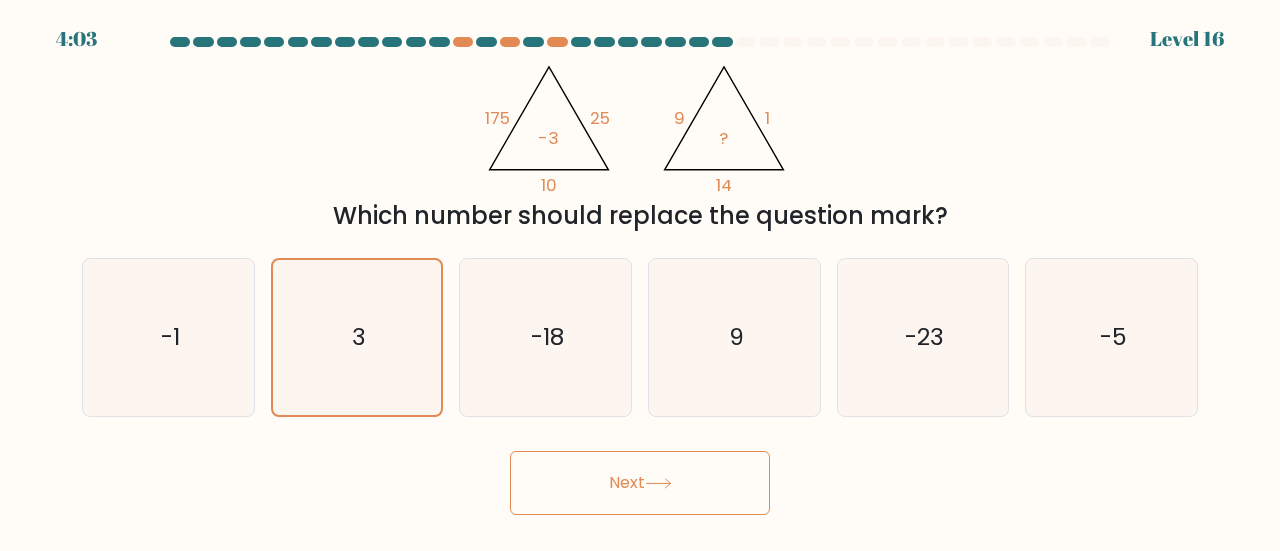 click on "Next" at bounding box center [640, 483] 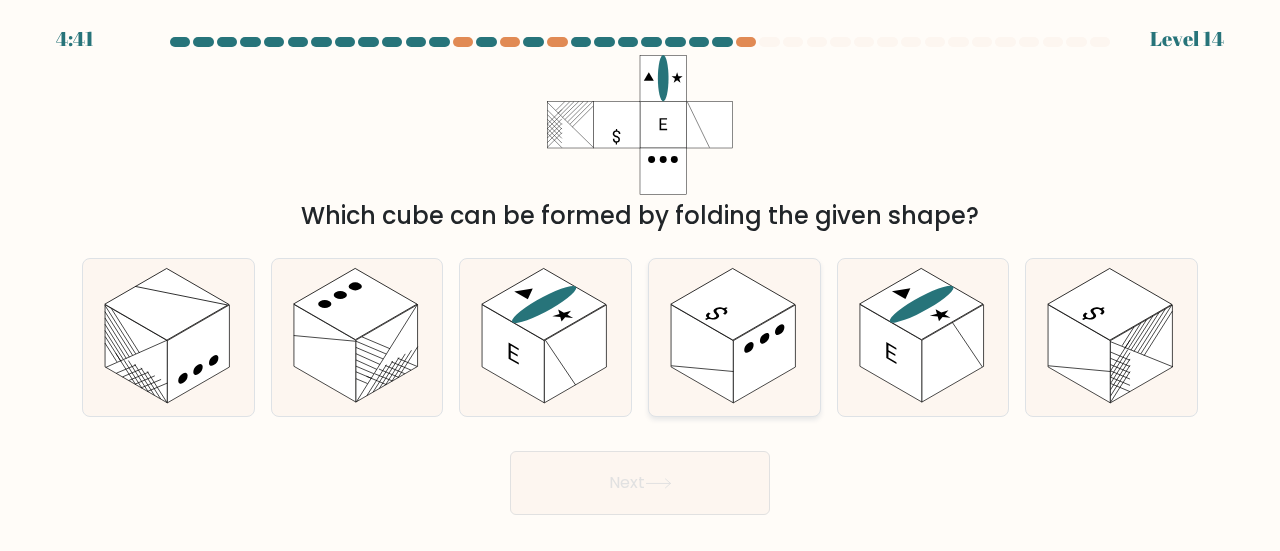 click 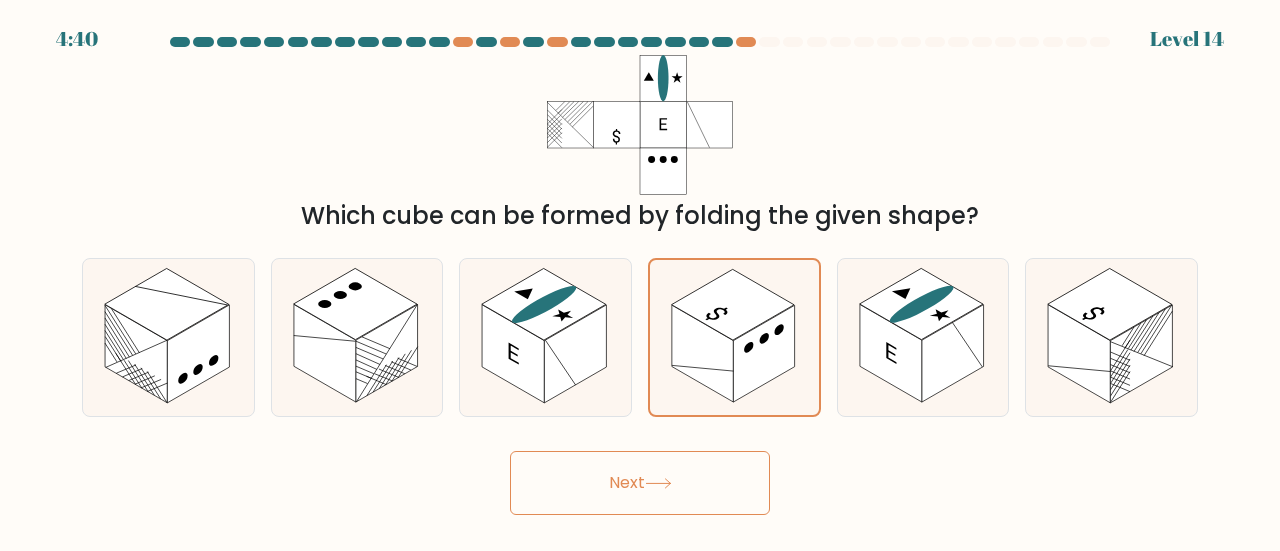 click on "Next" at bounding box center (640, 483) 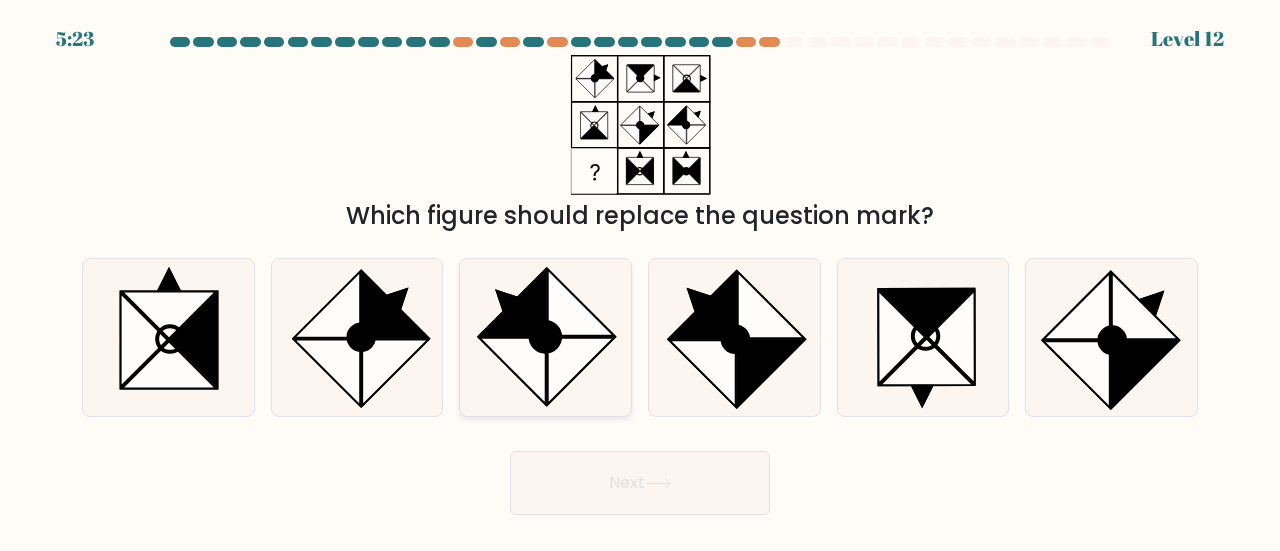 click 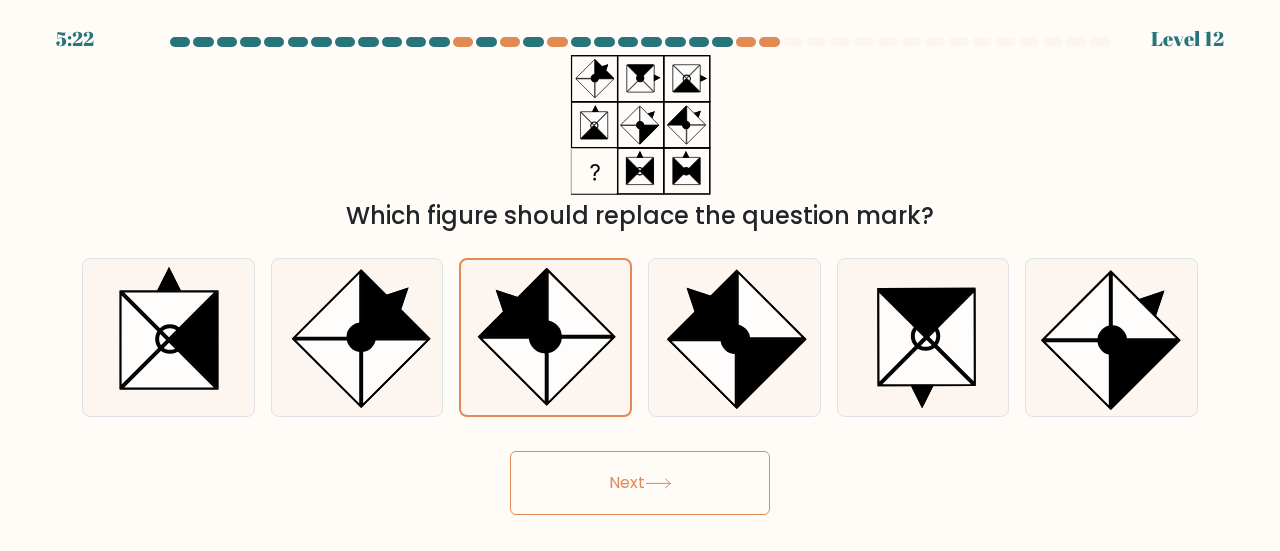 click on "Next" at bounding box center [640, 483] 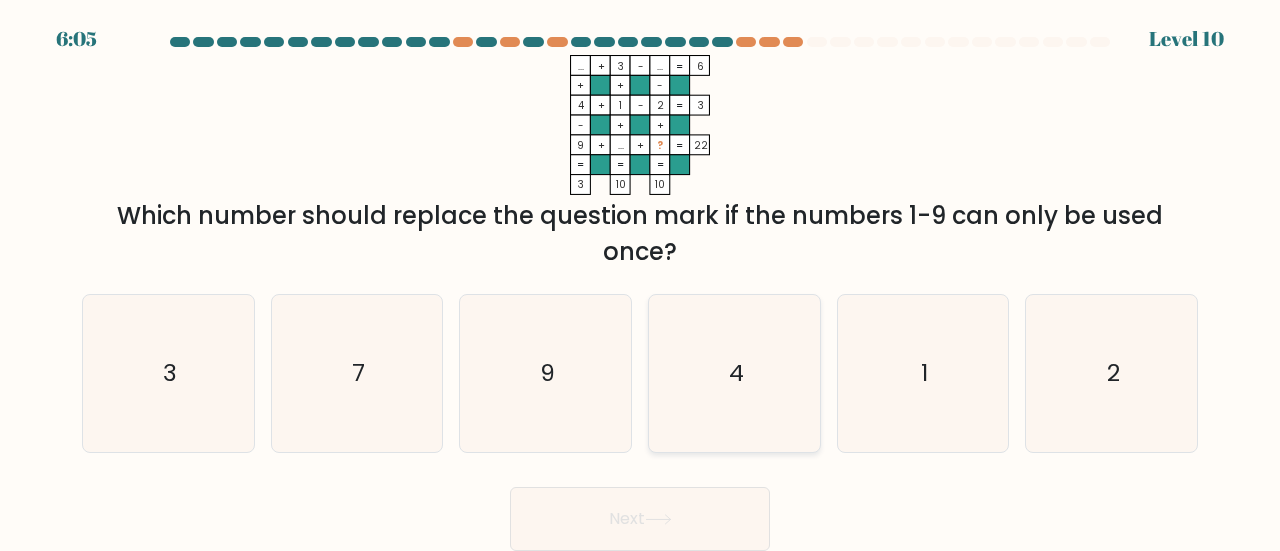 click on "4" 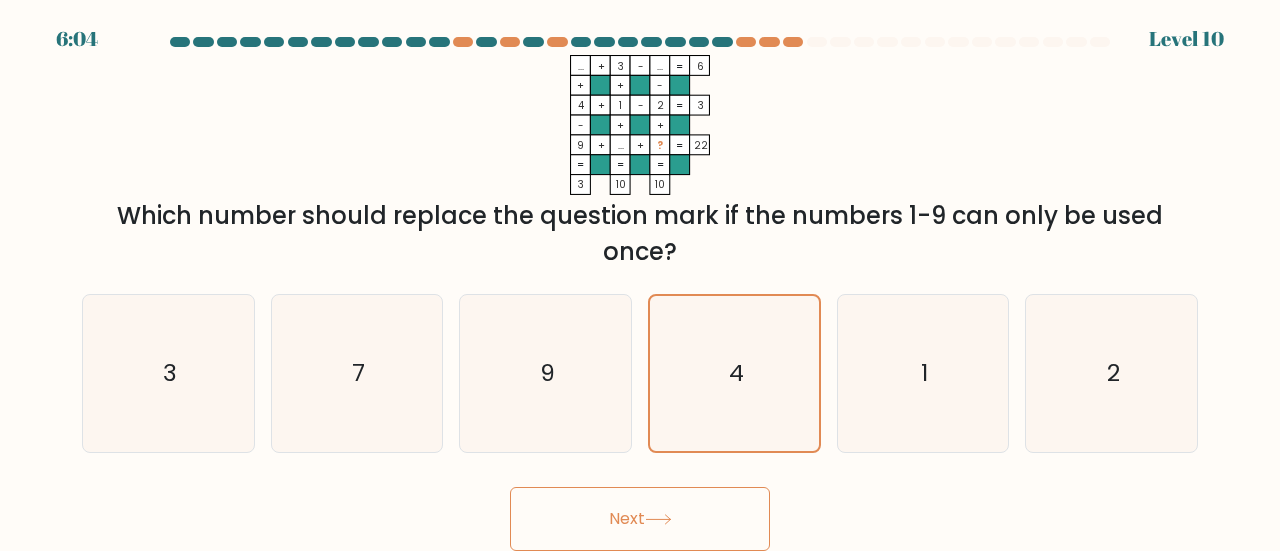 click on "Next" at bounding box center [640, 519] 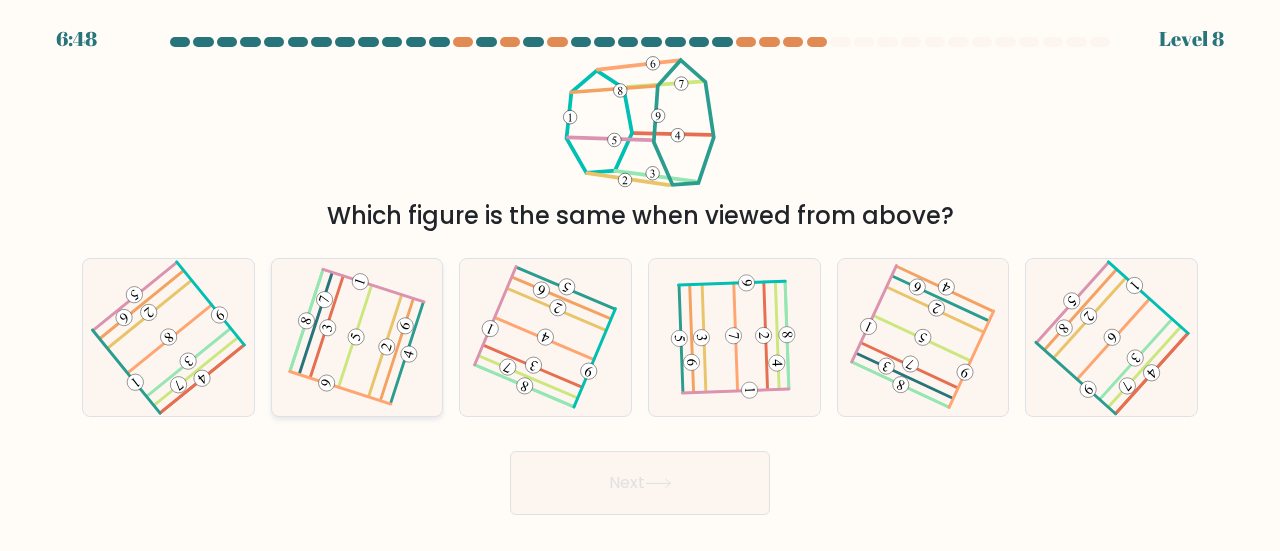 click 